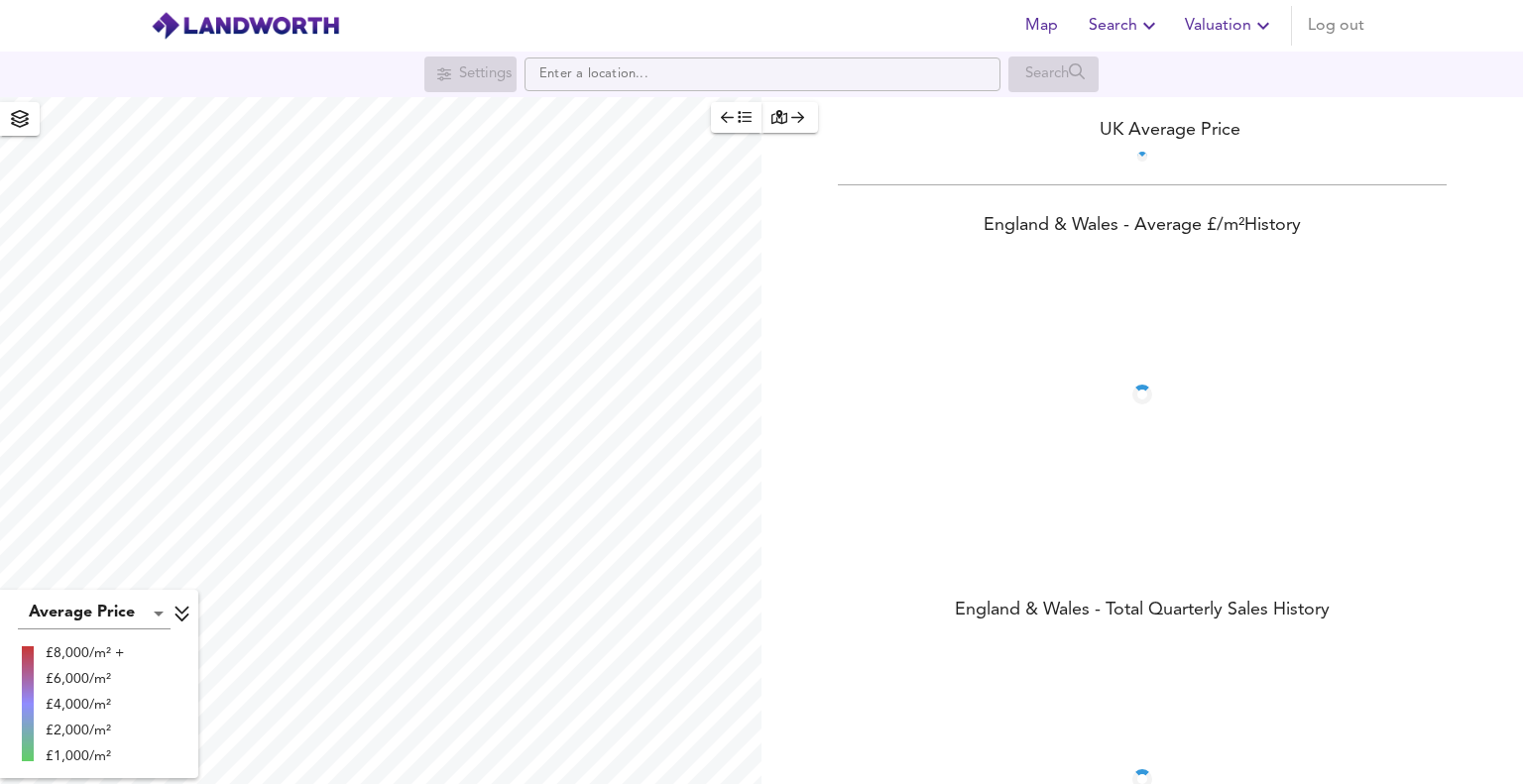 scroll, scrollTop: 0, scrollLeft: 0, axis: both 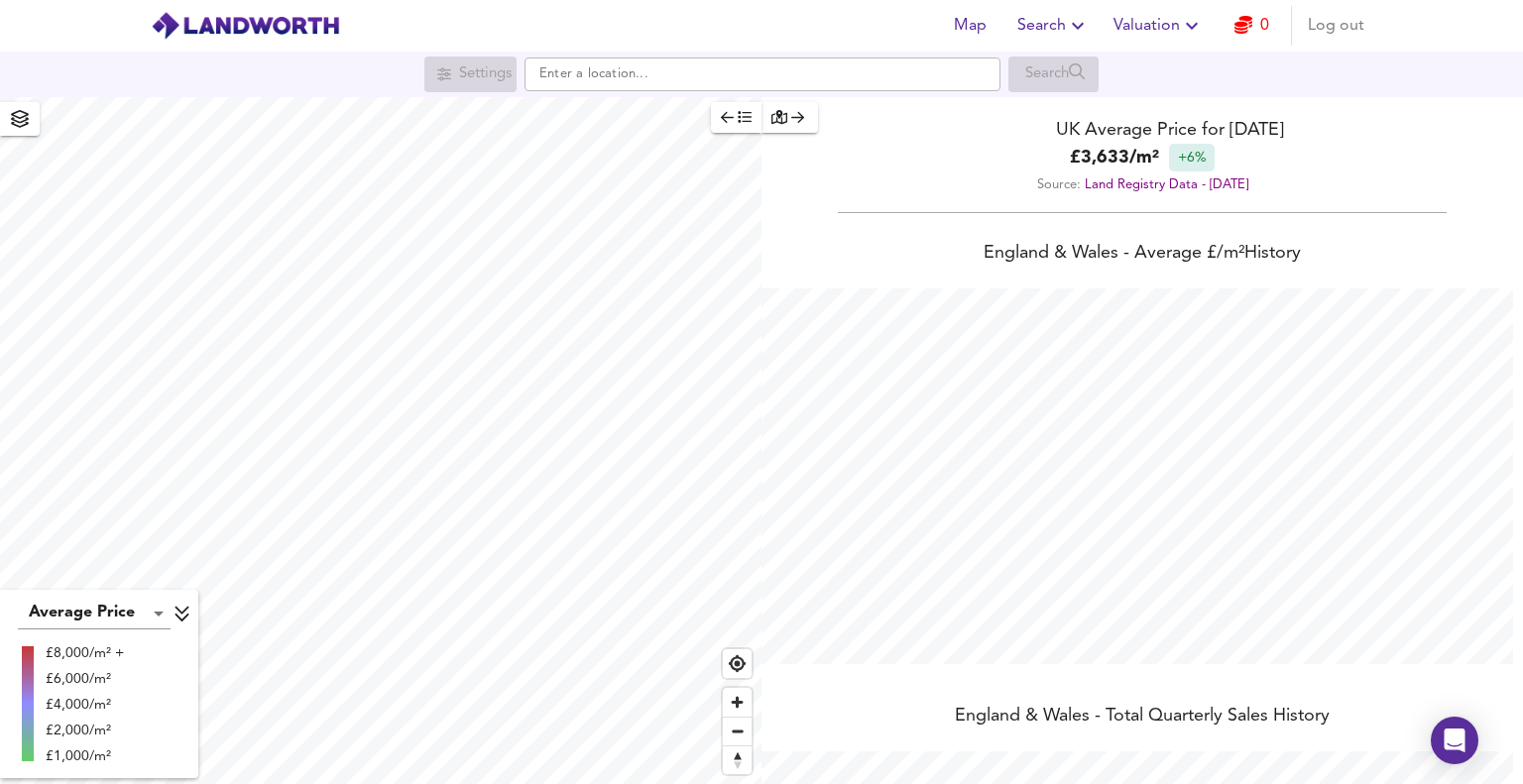 click on "Valuation" at bounding box center [1158, 26] 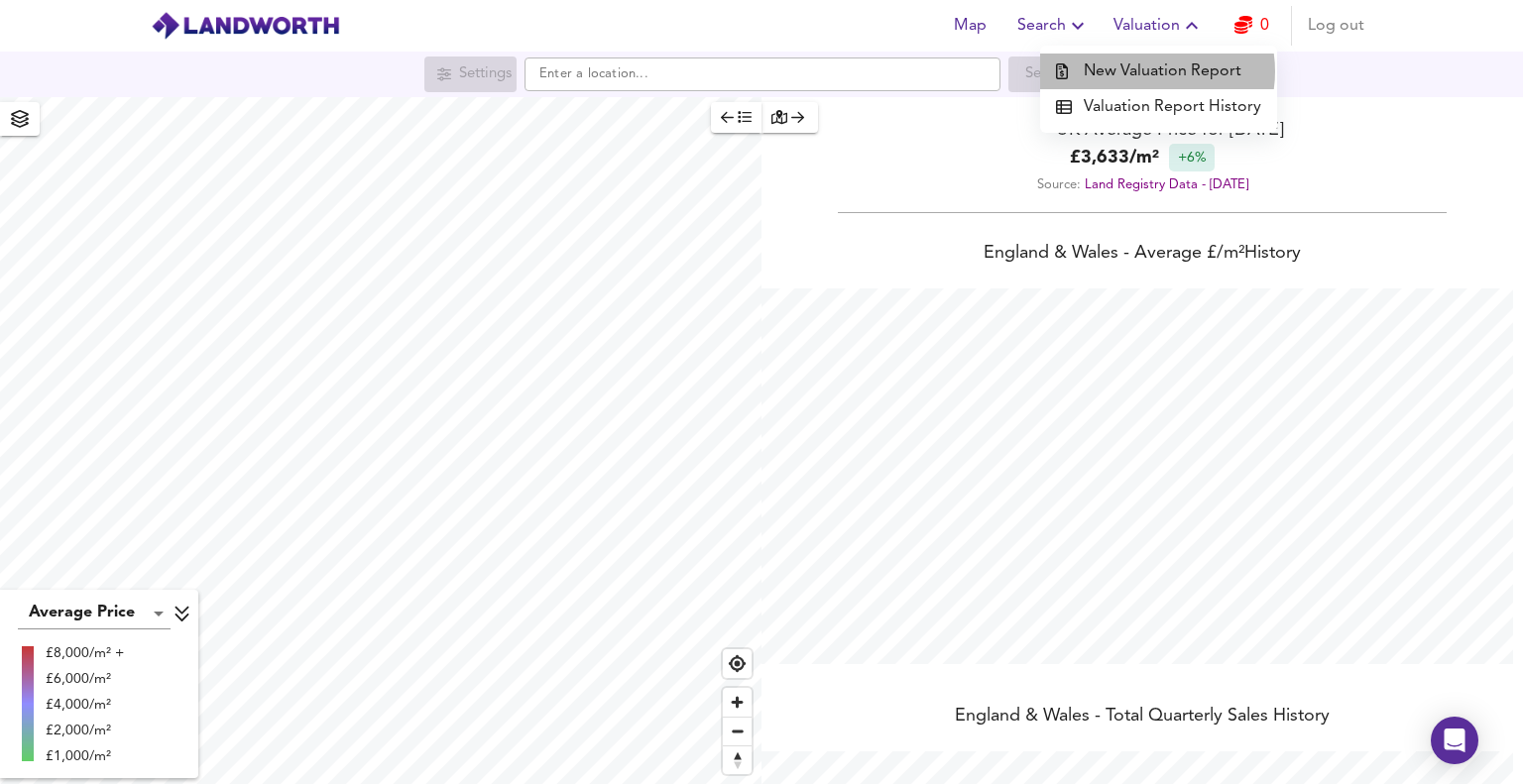click on "New Valuation Report" at bounding box center (1158, 71) 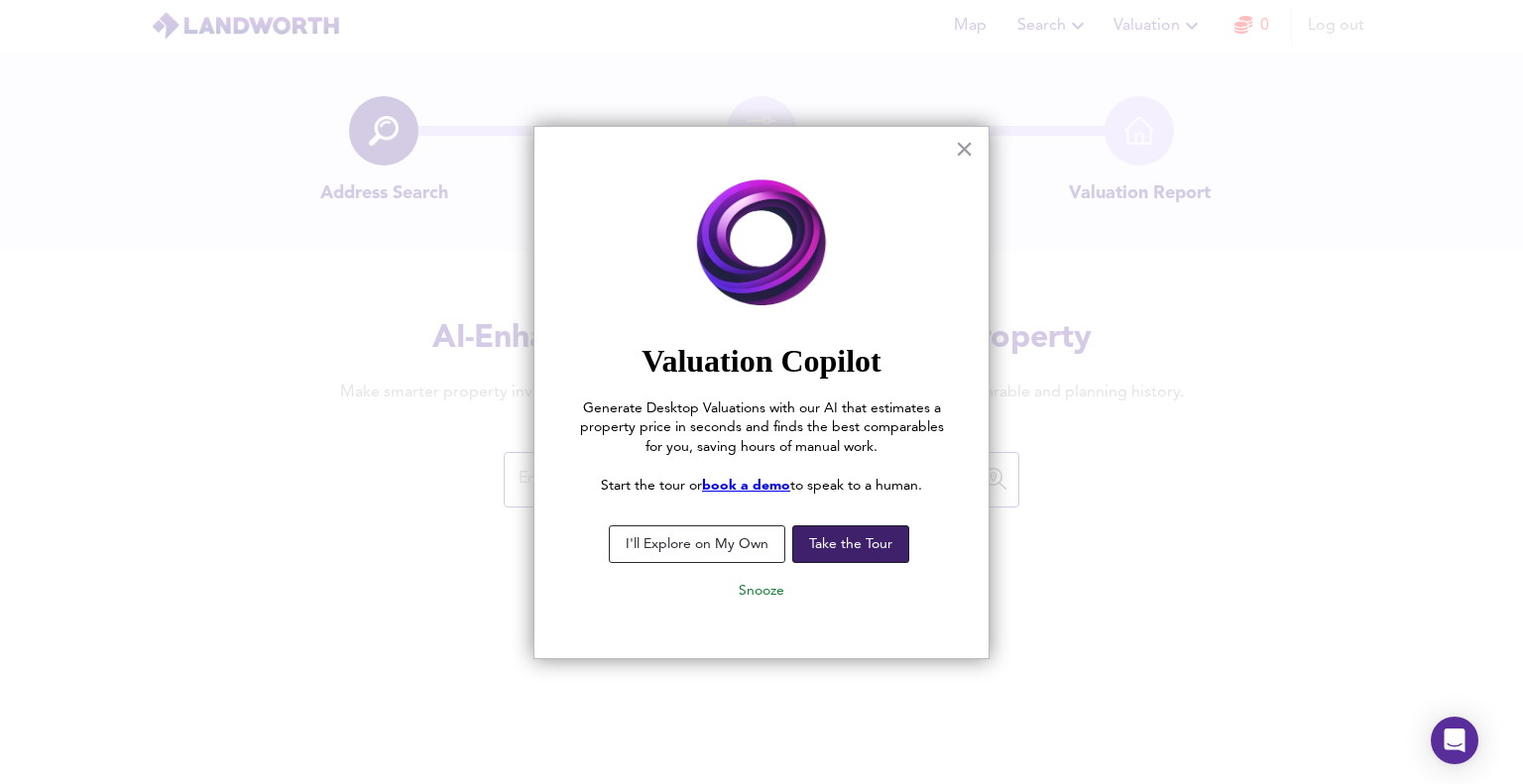 click on "Take the Tour" at bounding box center [851, 544] 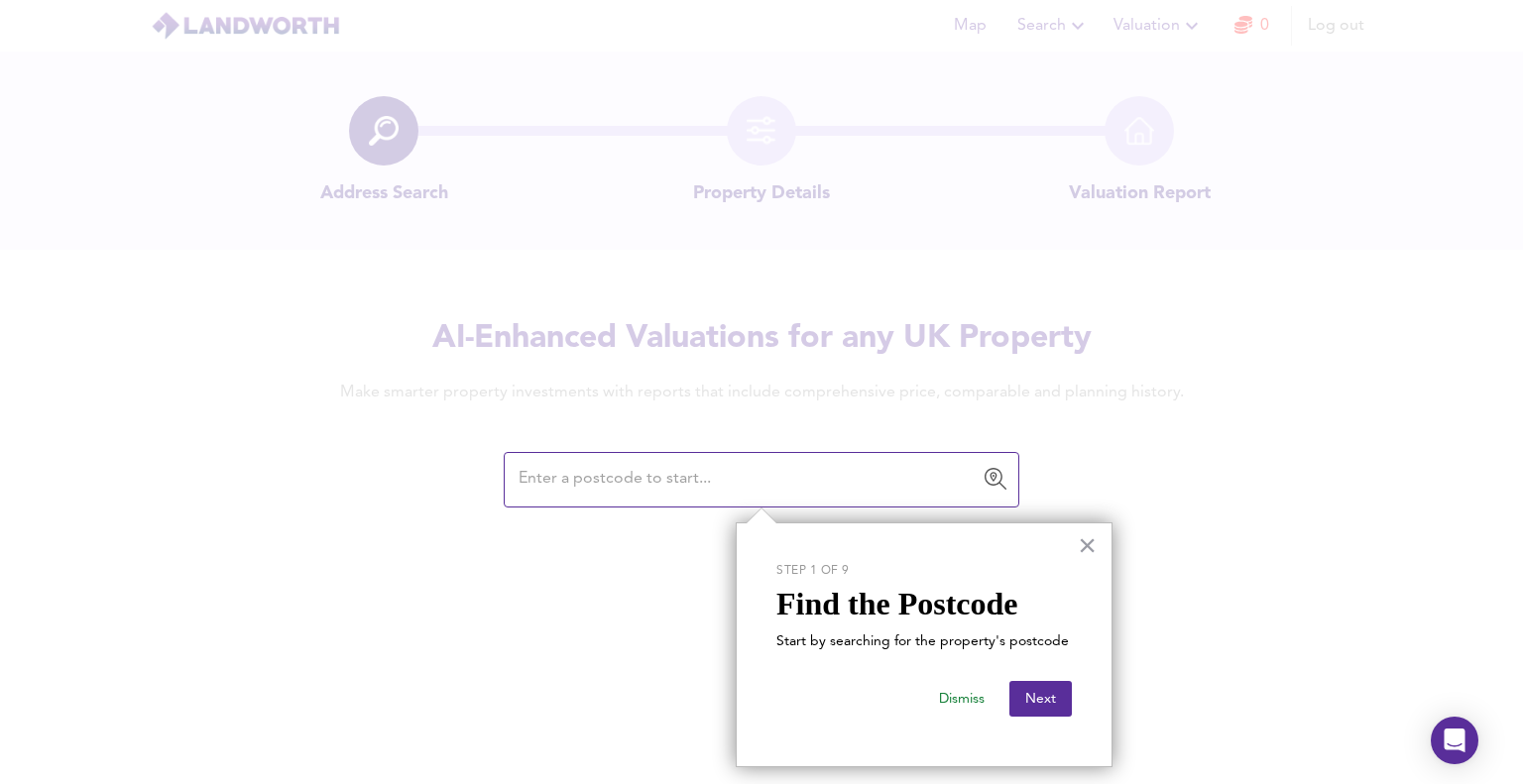 click at bounding box center (747, 480) 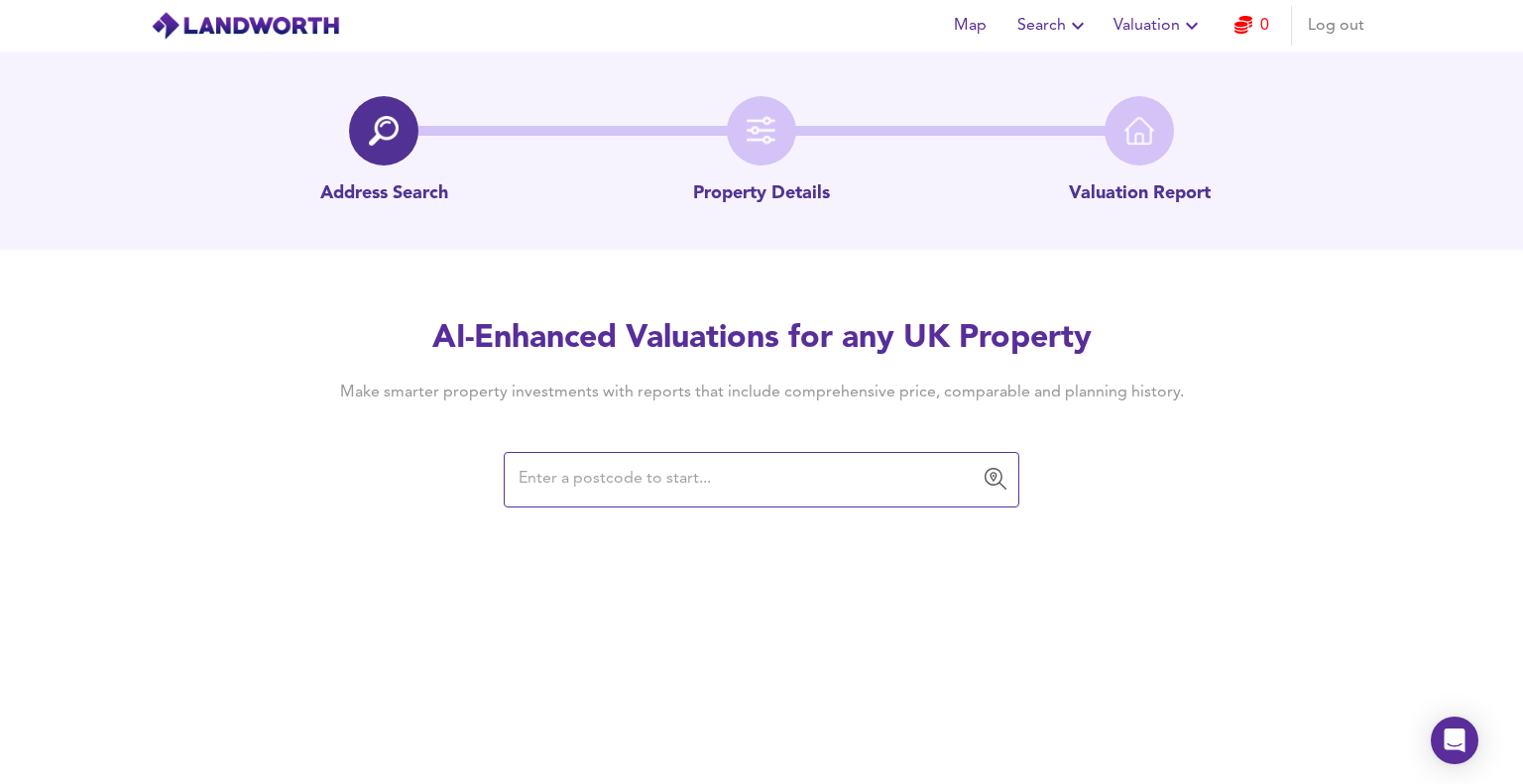 paste on "[POSTCODE]" 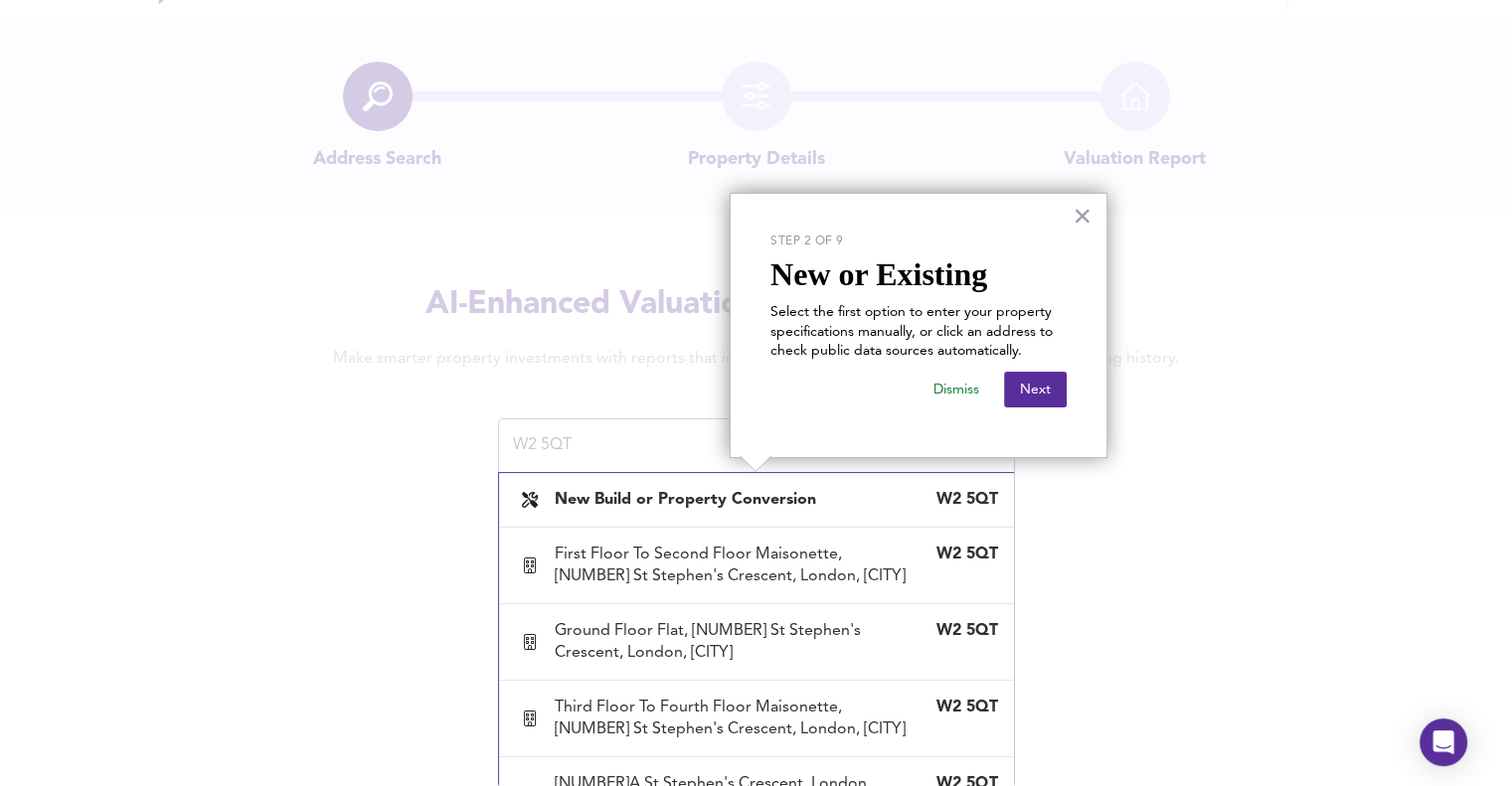 scroll, scrollTop: 35, scrollLeft: 0, axis: vertical 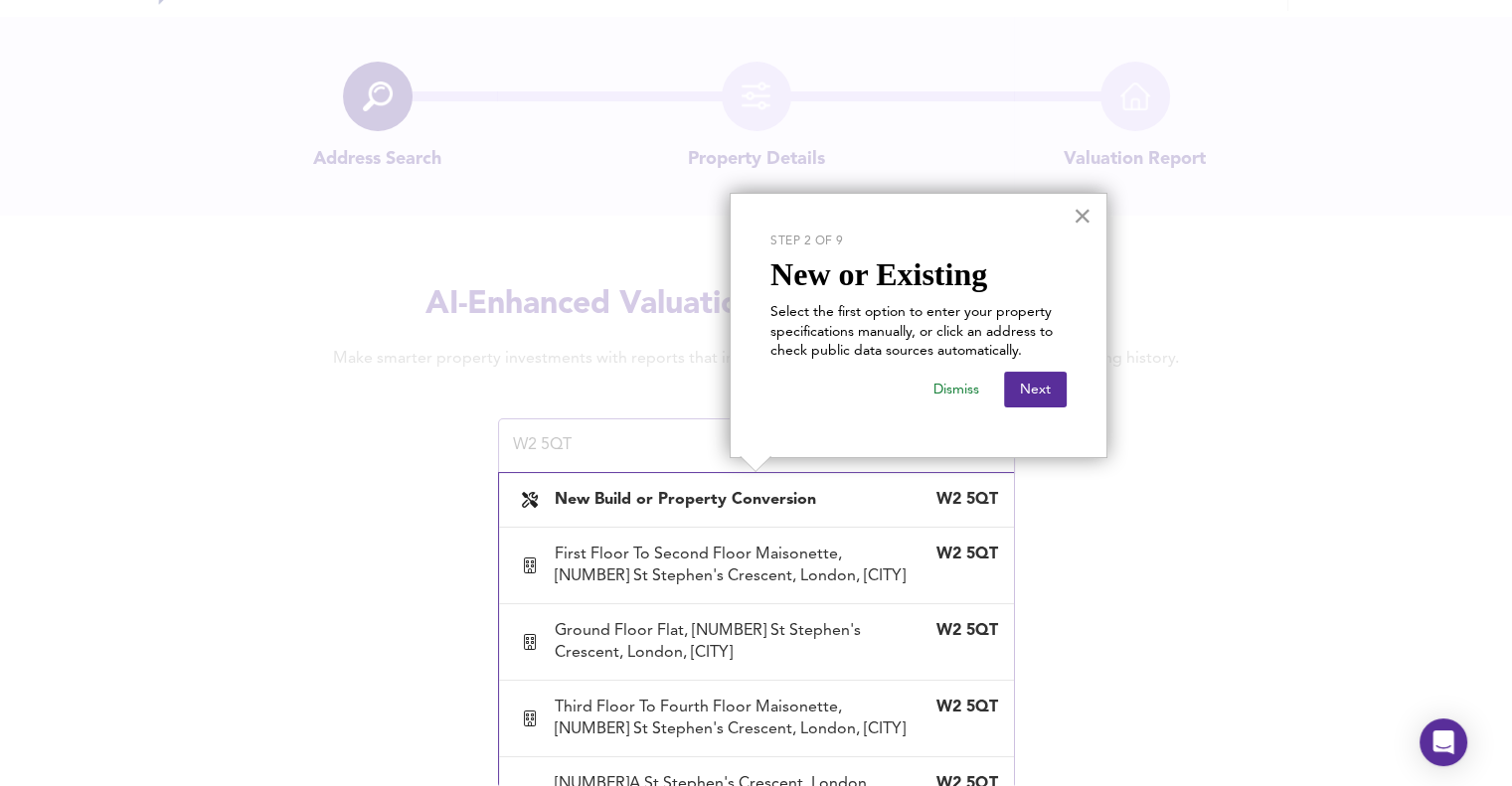 click on "×" at bounding box center (1082, 216) 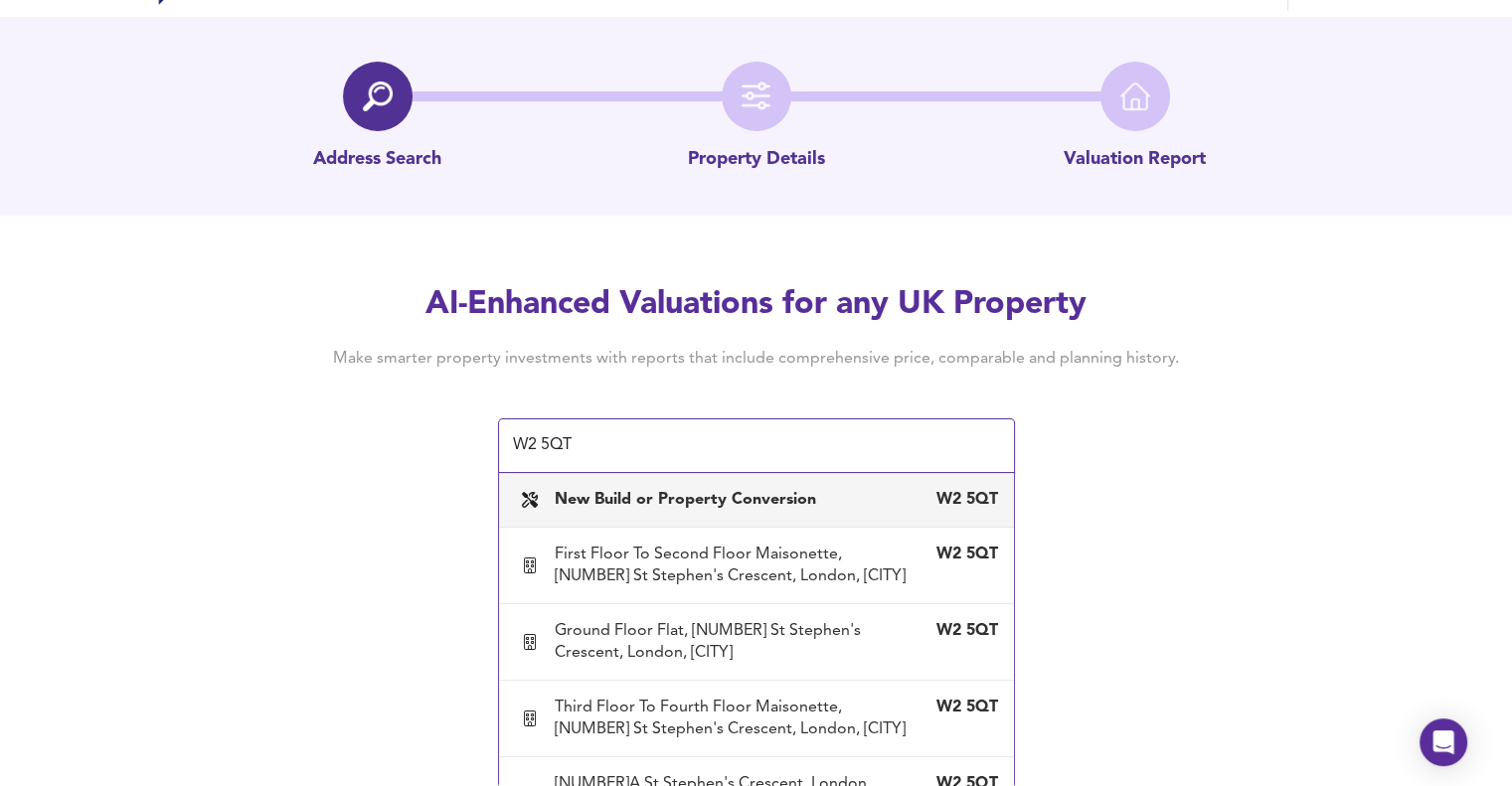 scroll, scrollTop: 298, scrollLeft: 0, axis: vertical 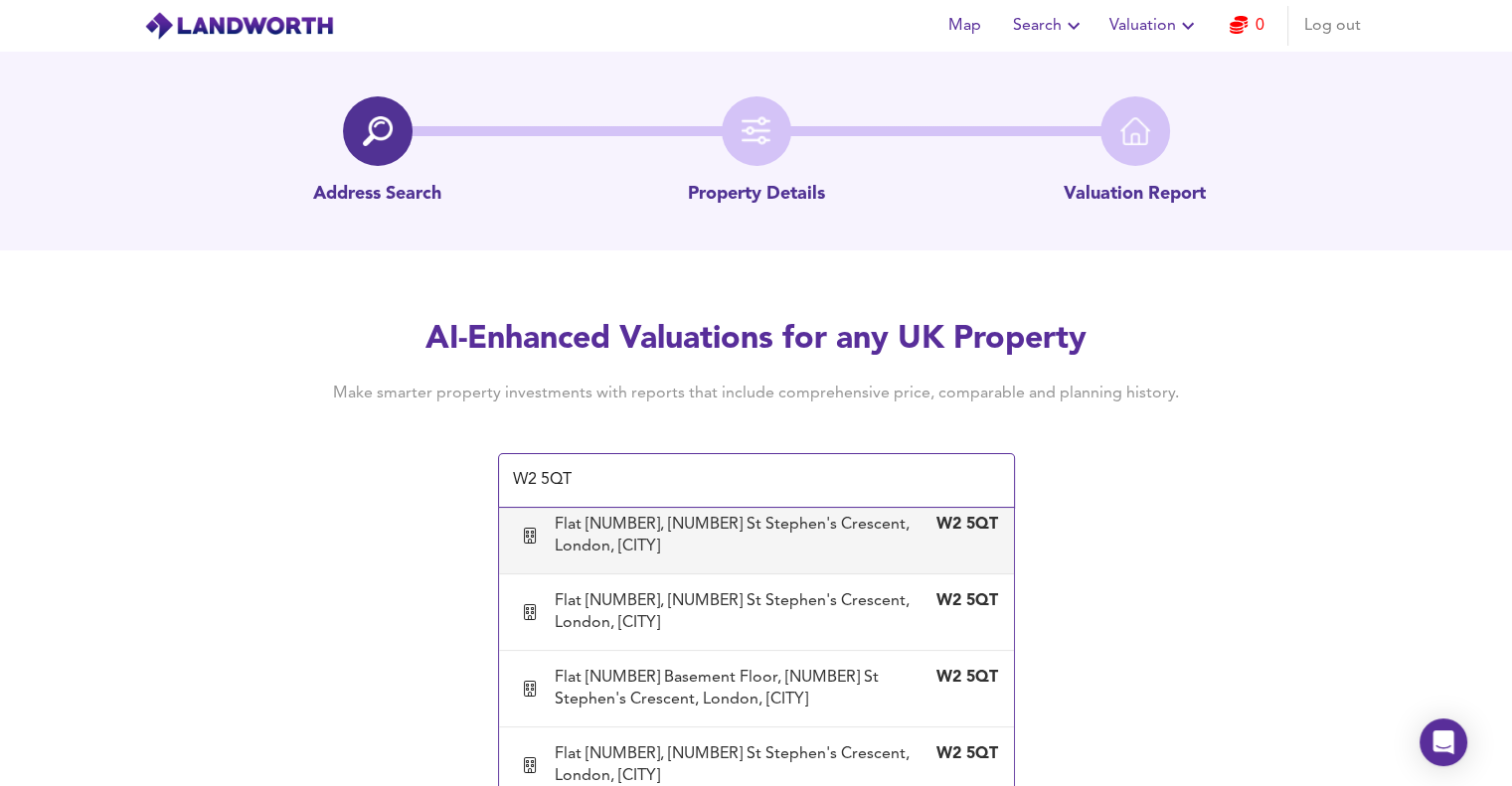 click on "Flat 2, 7 [STREET], [CITY], [BOROUGH]" at bounding box center [737, 536] 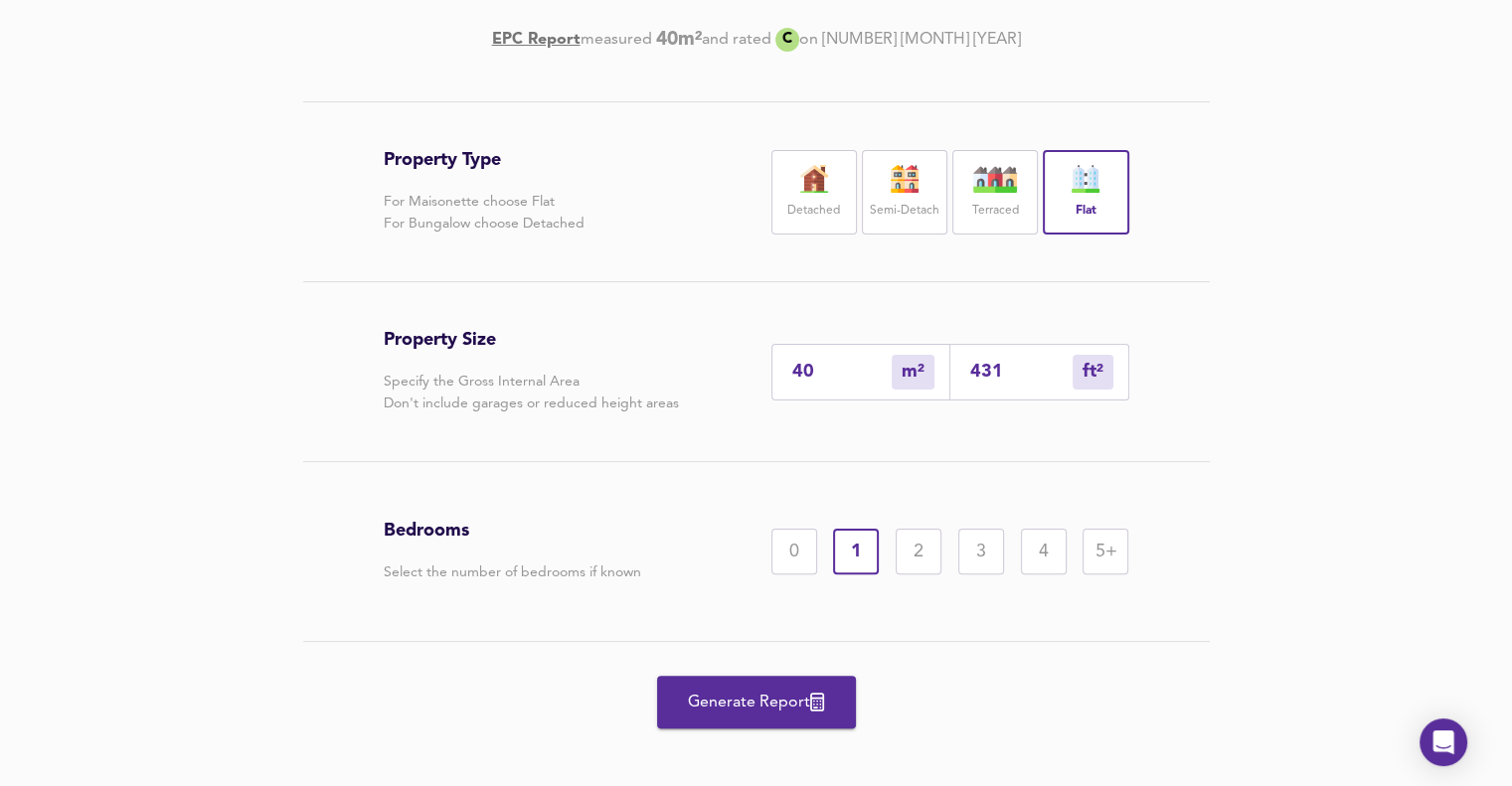 scroll, scrollTop: 396, scrollLeft: 0, axis: vertical 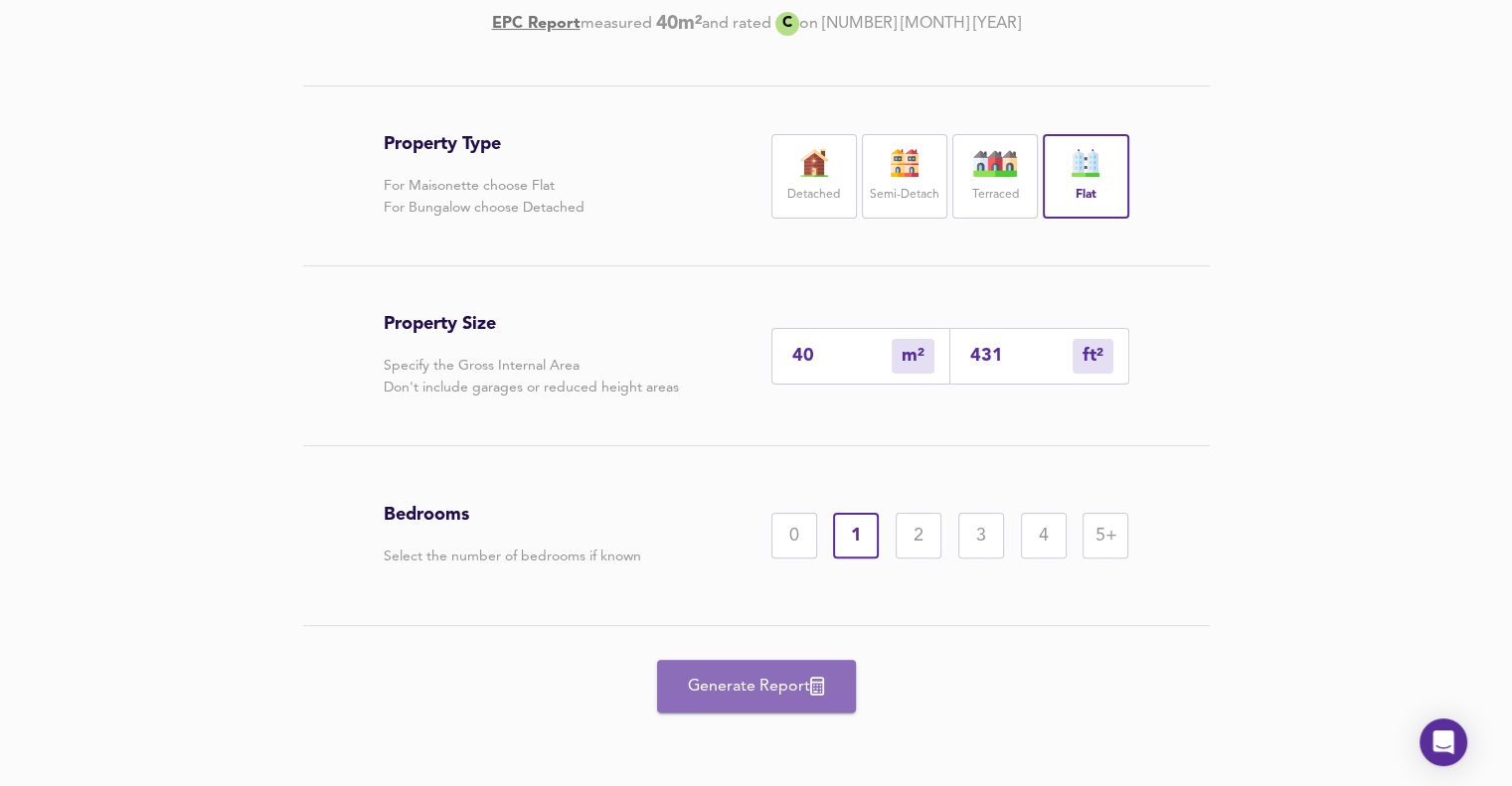 click on "Generate Report" at bounding box center [756, 687] 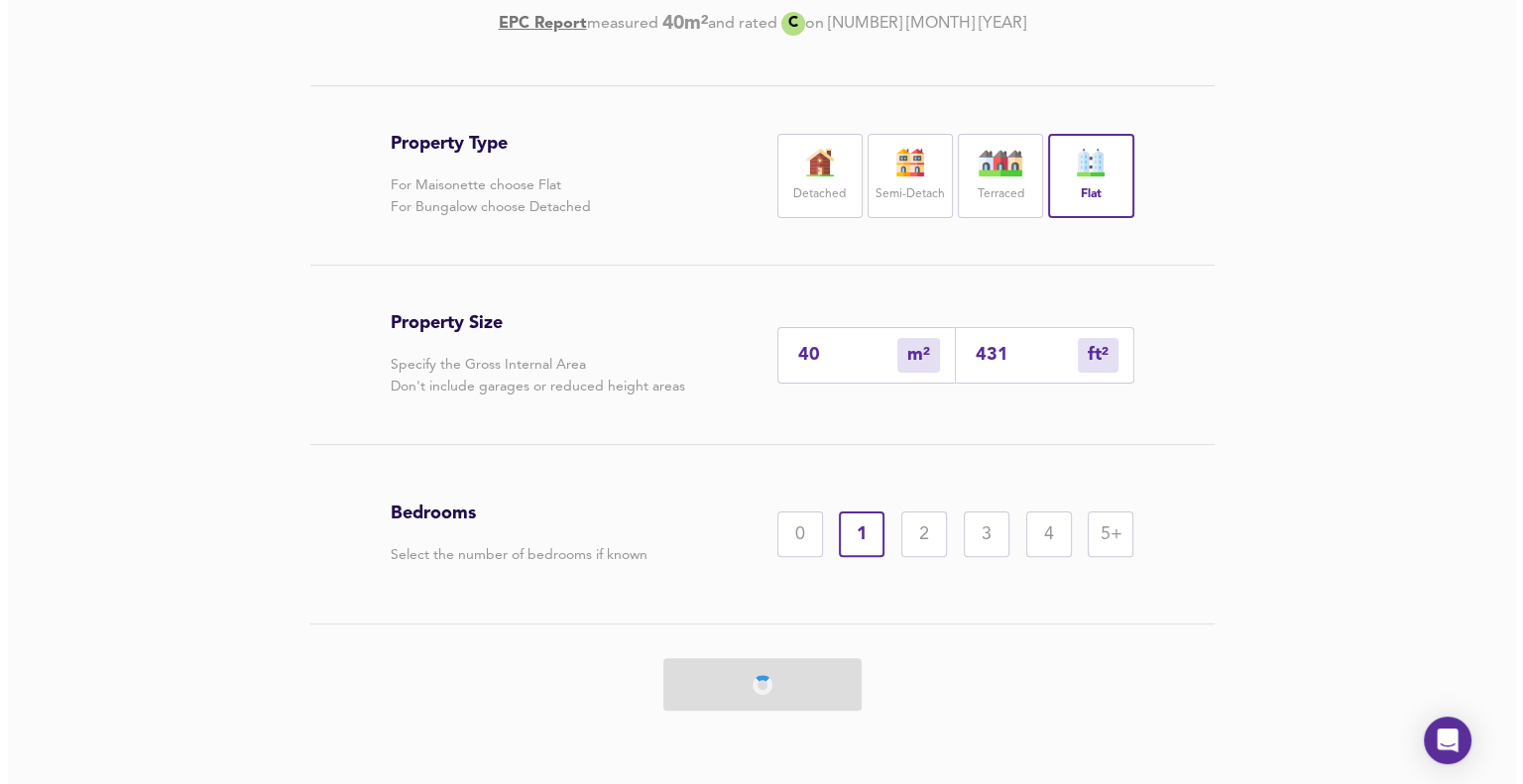 scroll, scrollTop: 0, scrollLeft: 0, axis: both 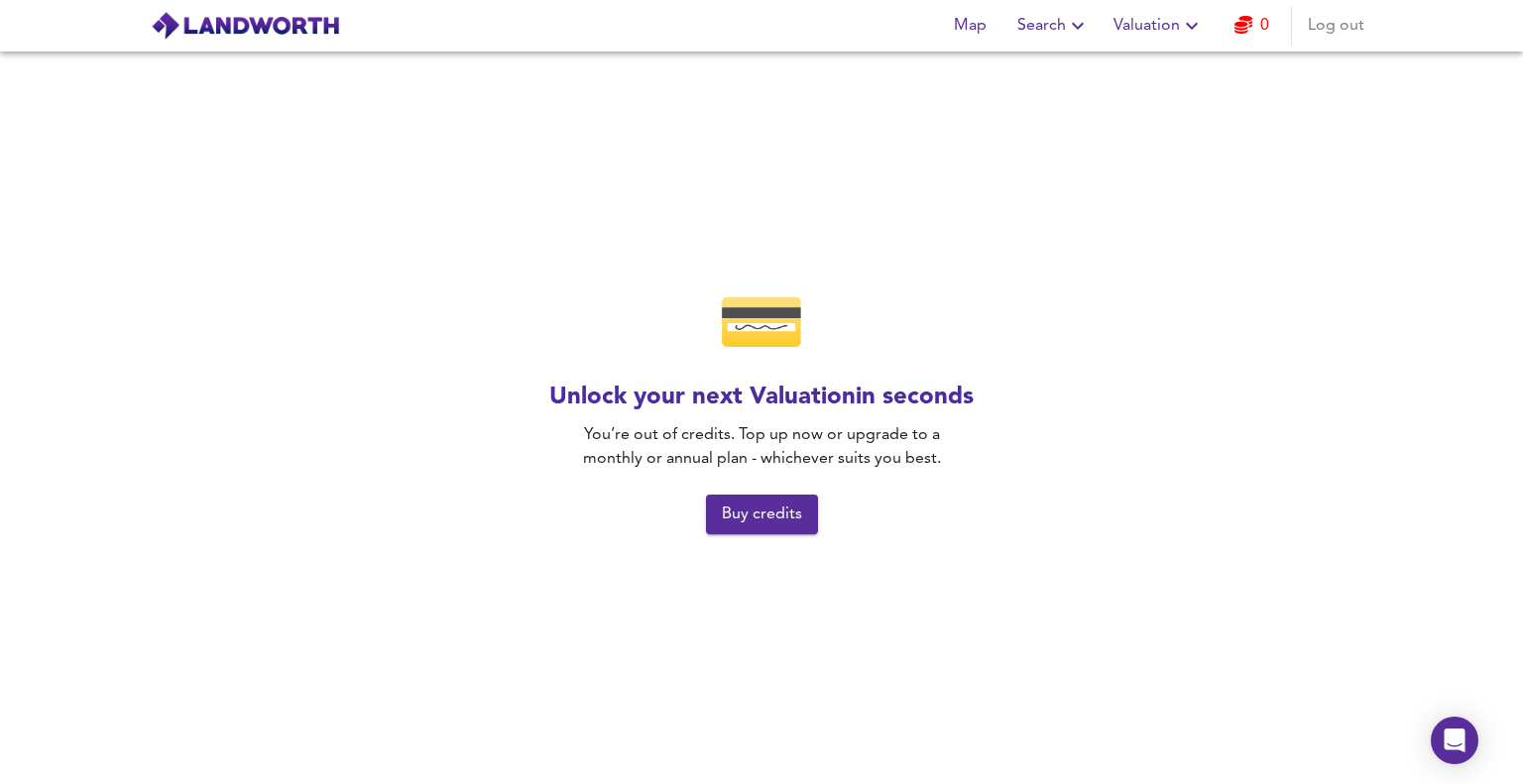 click on "Valuation" at bounding box center [1158, 26] 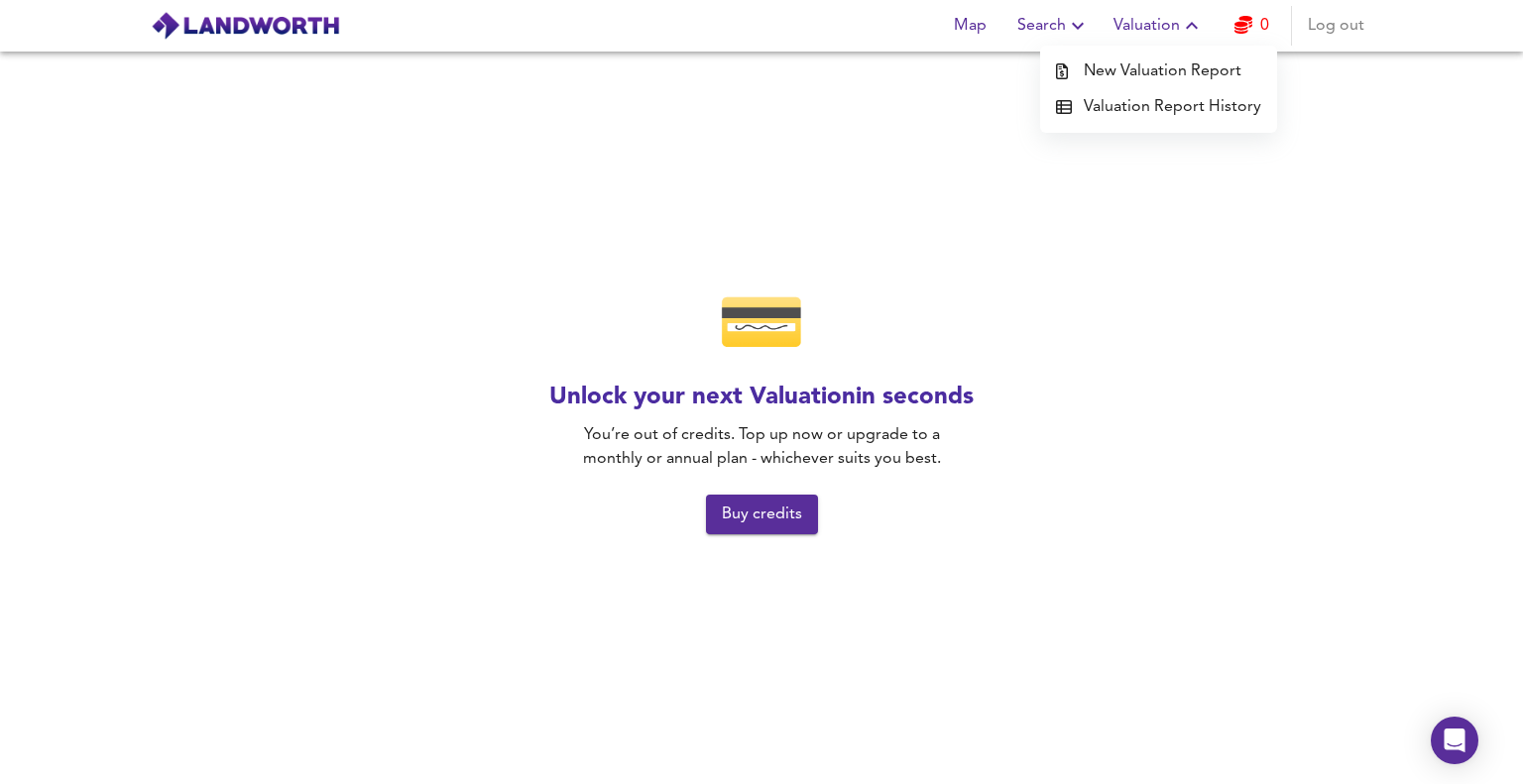 click on "Valuation" at bounding box center (1158, 26) 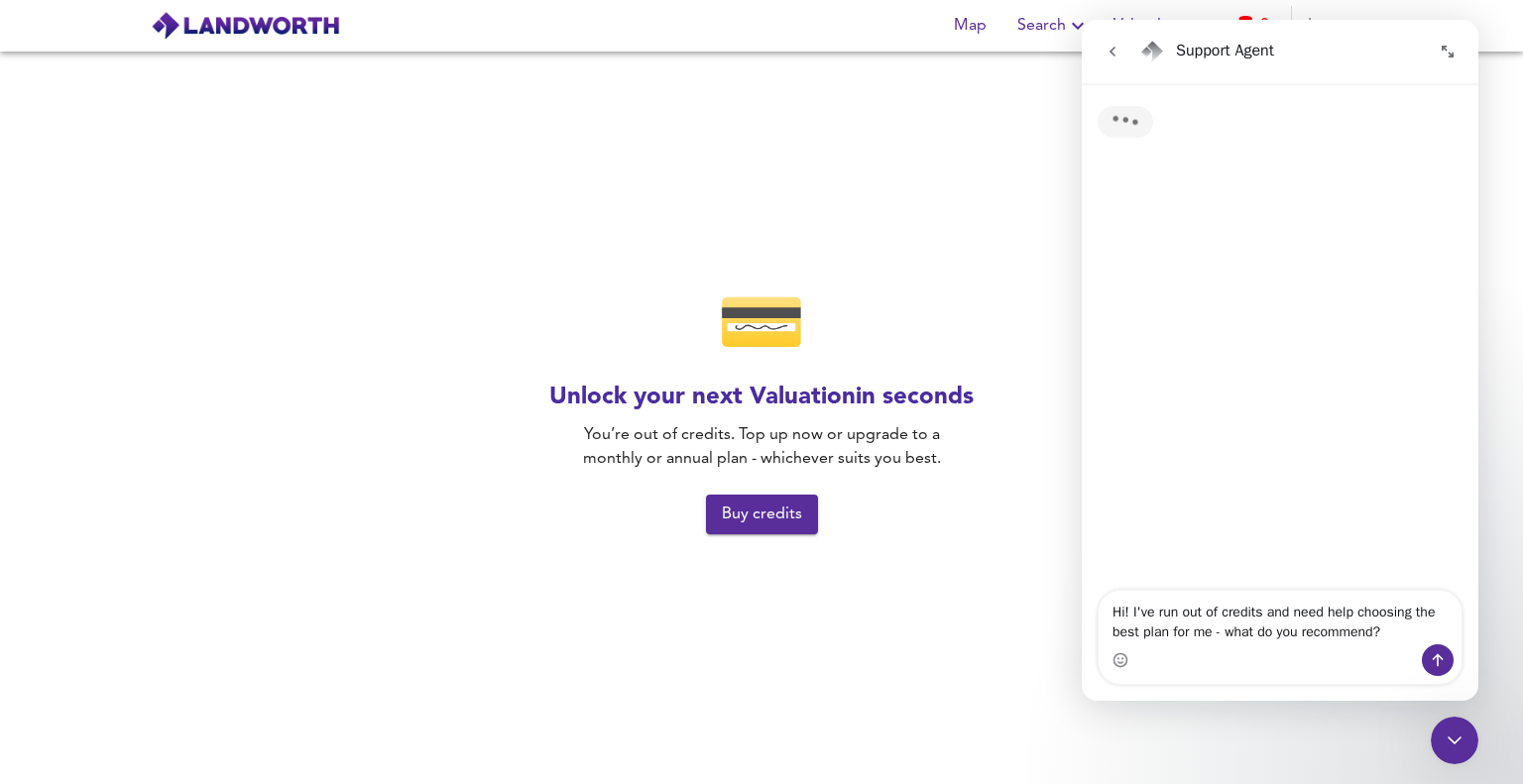 scroll, scrollTop: 0, scrollLeft: 0, axis: both 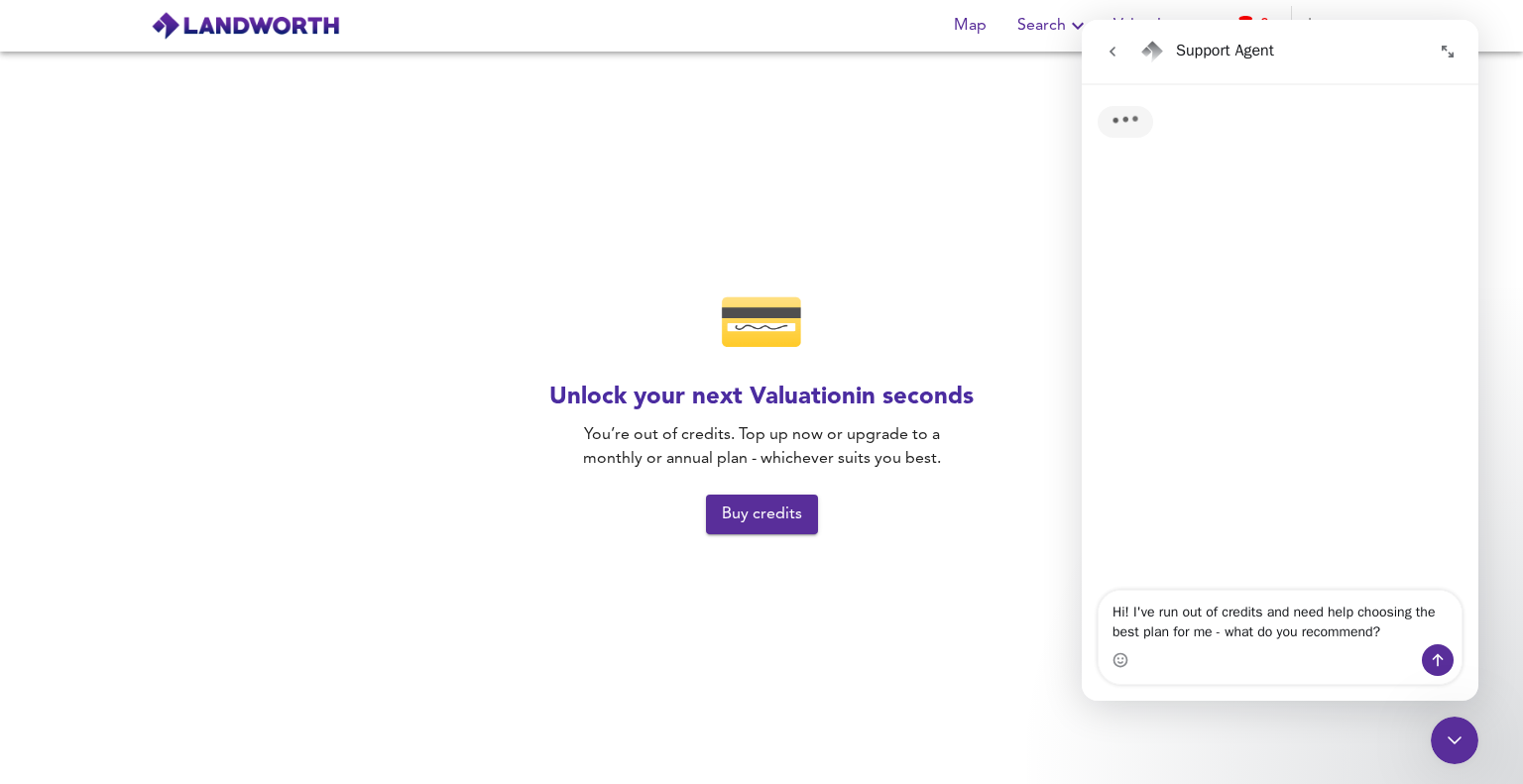 click on "💳 Unlock your next   Valuation  in seconds You’re out of credits. Top up now or upgrade to a monthly or annual plan - whichever suits you best. Buy credits" at bounding box center (762, 417) 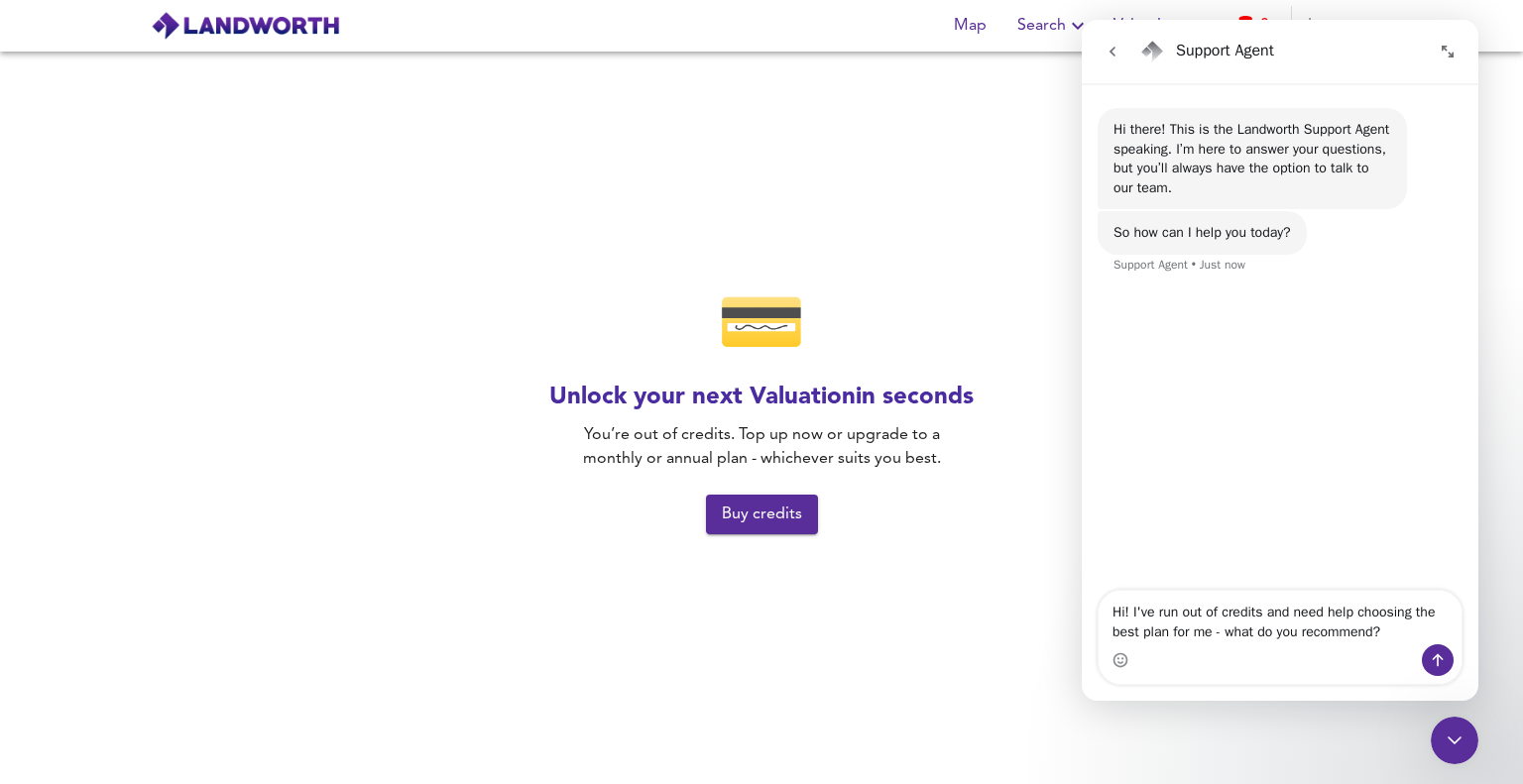 click 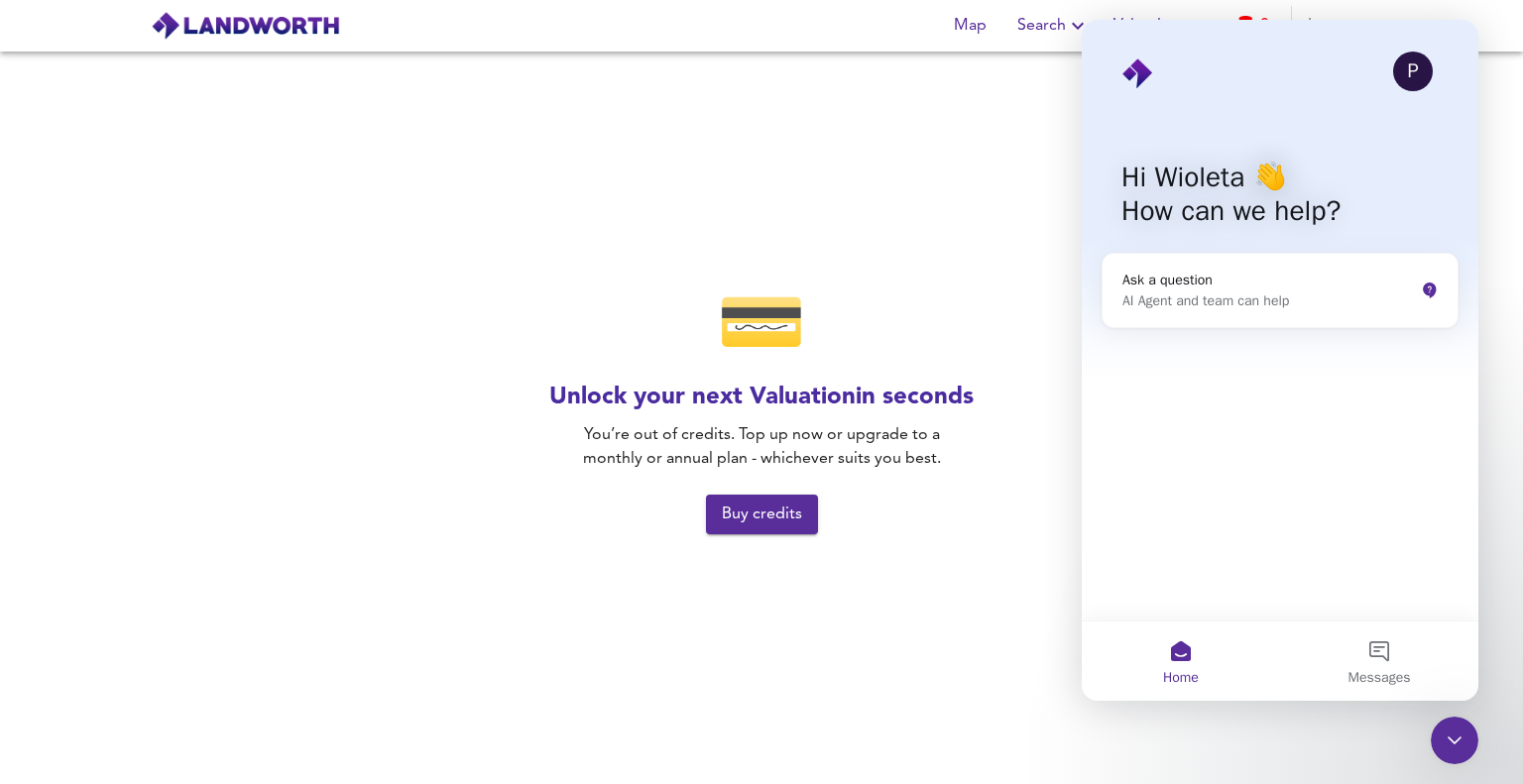 click on "💳 Unlock your next   Valuation  in seconds You’re out of credits. Top up now or upgrade to a monthly or annual plan - whichever suits you best. Buy credits" at bounding box center (762, 417) 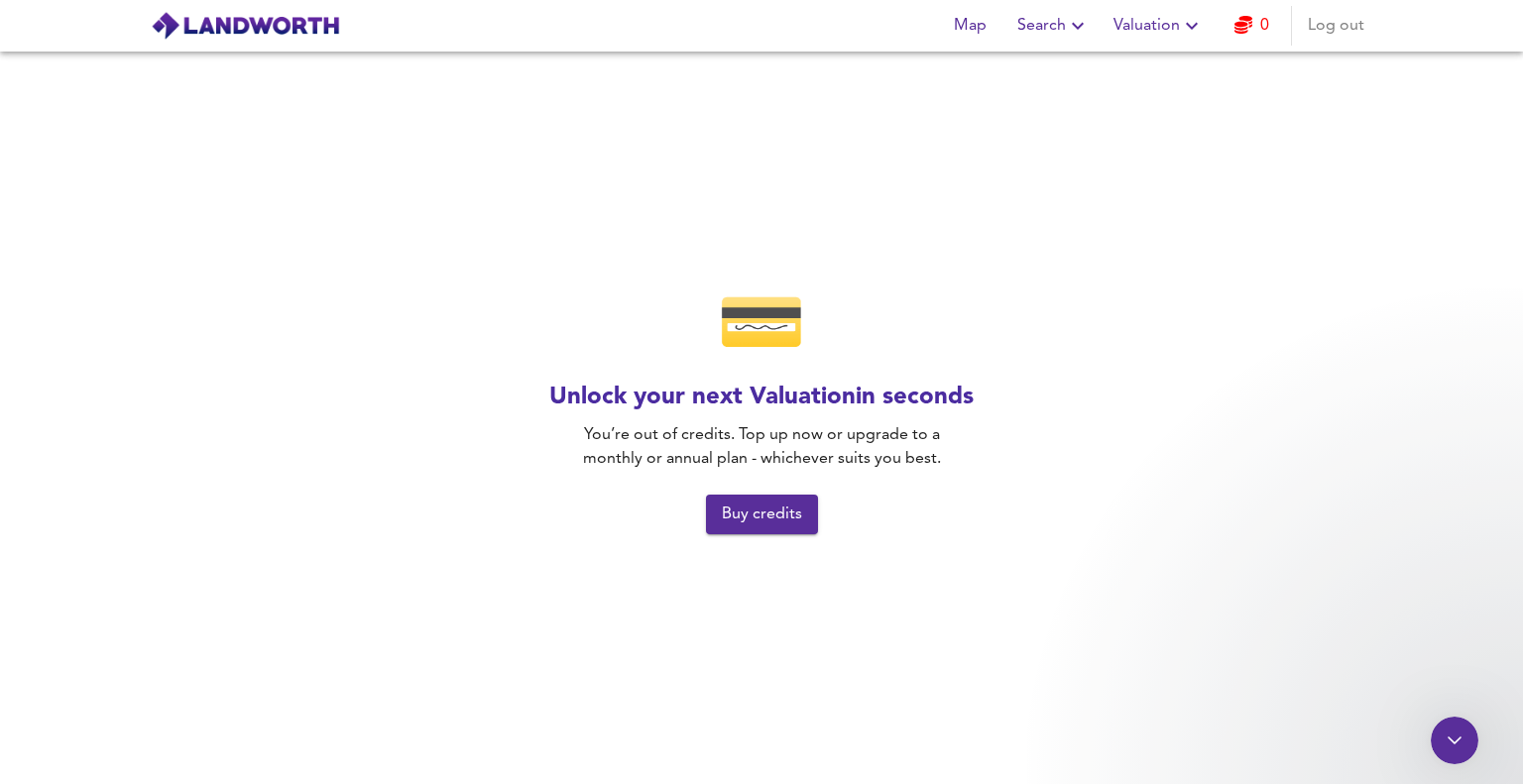 scroll, scrollTop: 0, scrollLeft: 0, axis: both 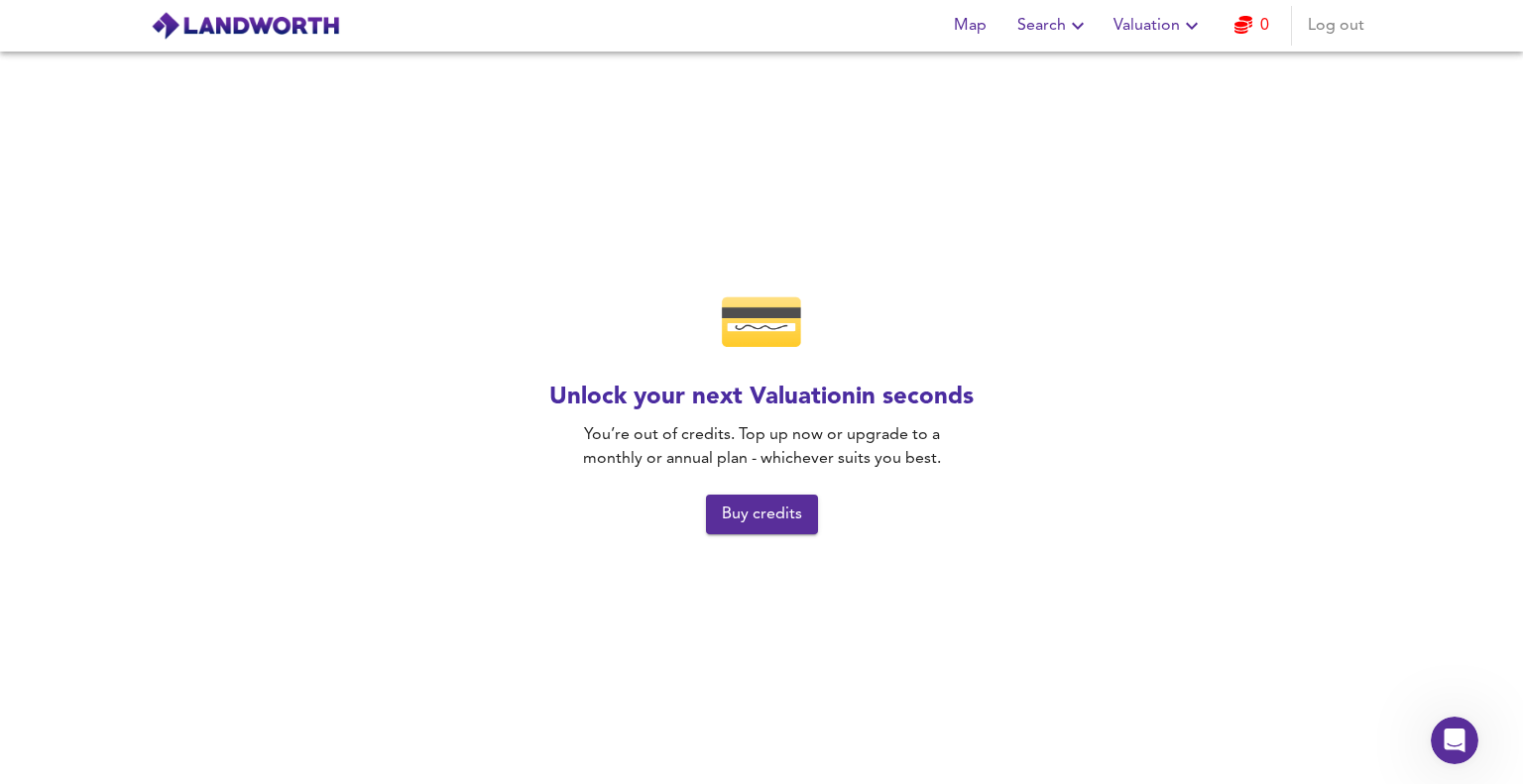 click 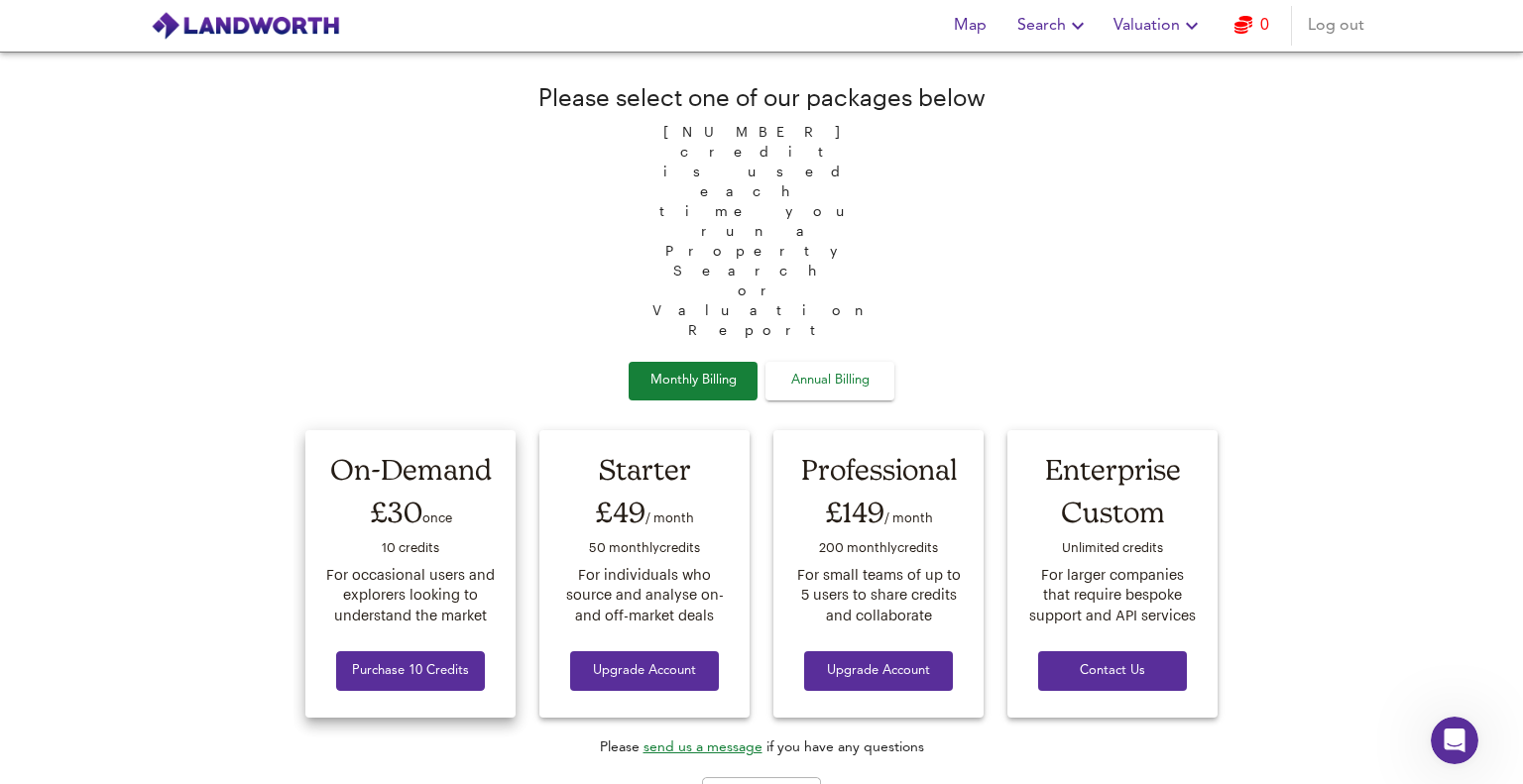 click on "Purchase 10 Credits" at bounding box center [410, 671] 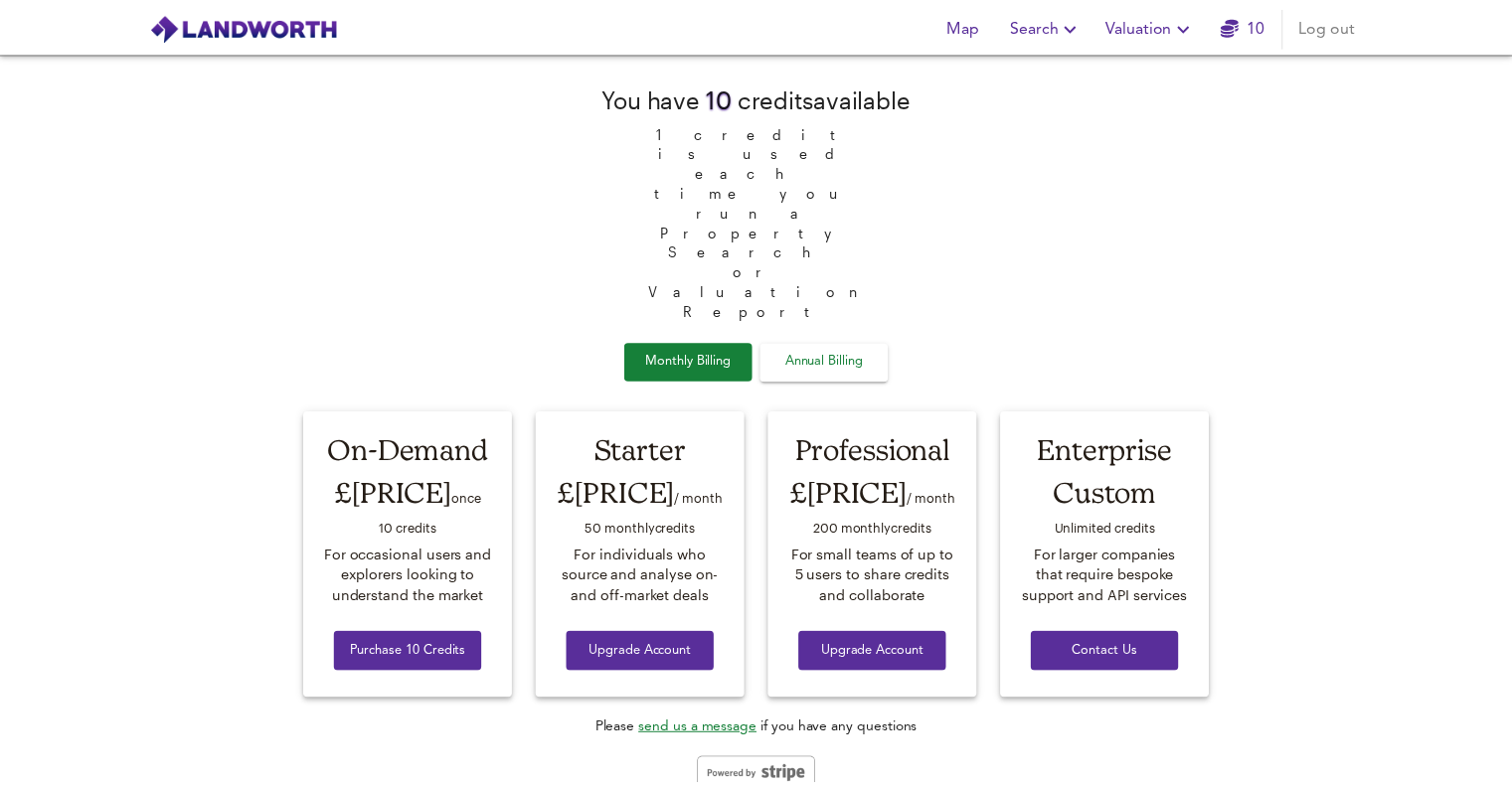 scroll, scrollTop: 0, scrollLeft: 0, axis: both 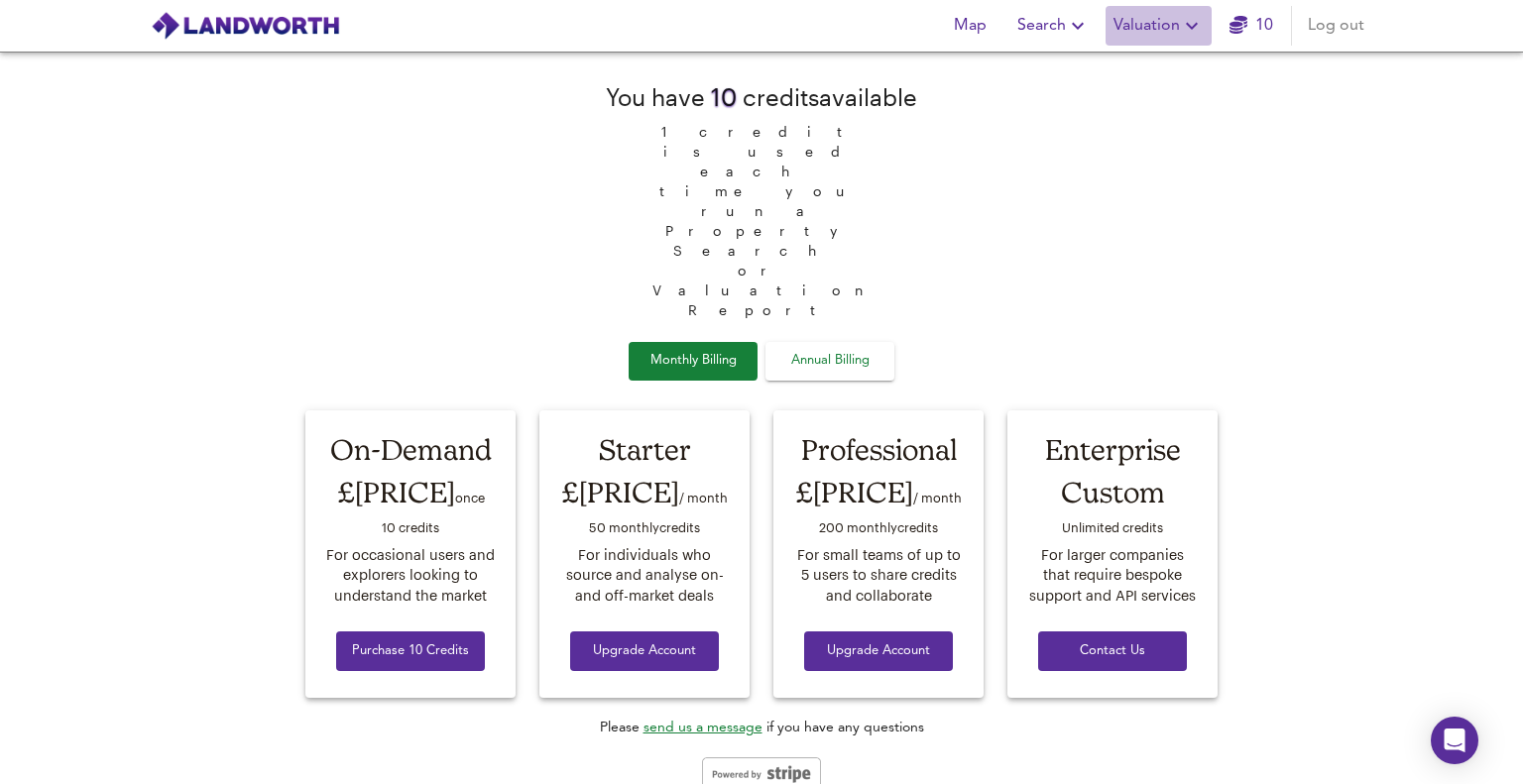 click 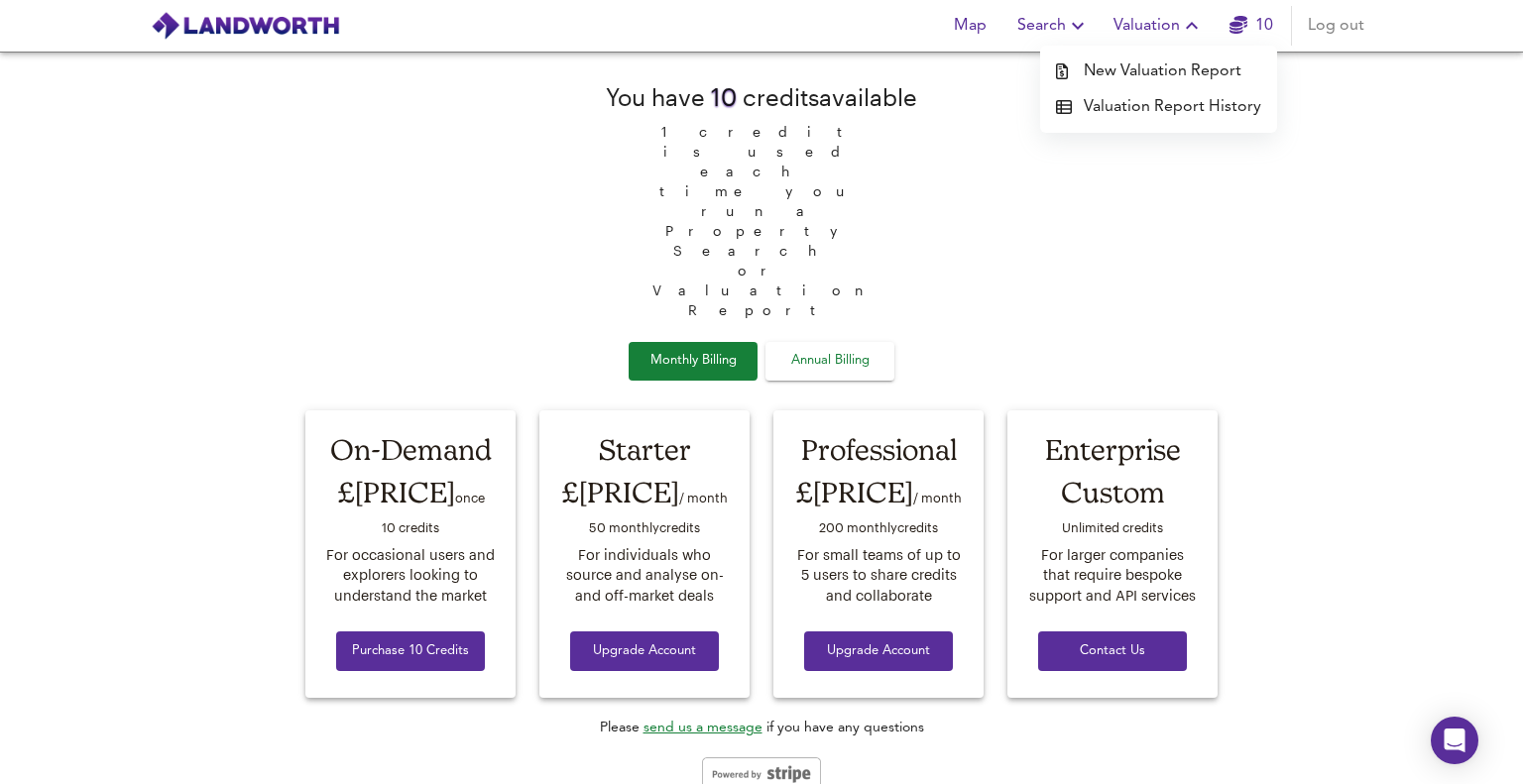 click on "New Valuation Report" at bounding box center (1158, 71) 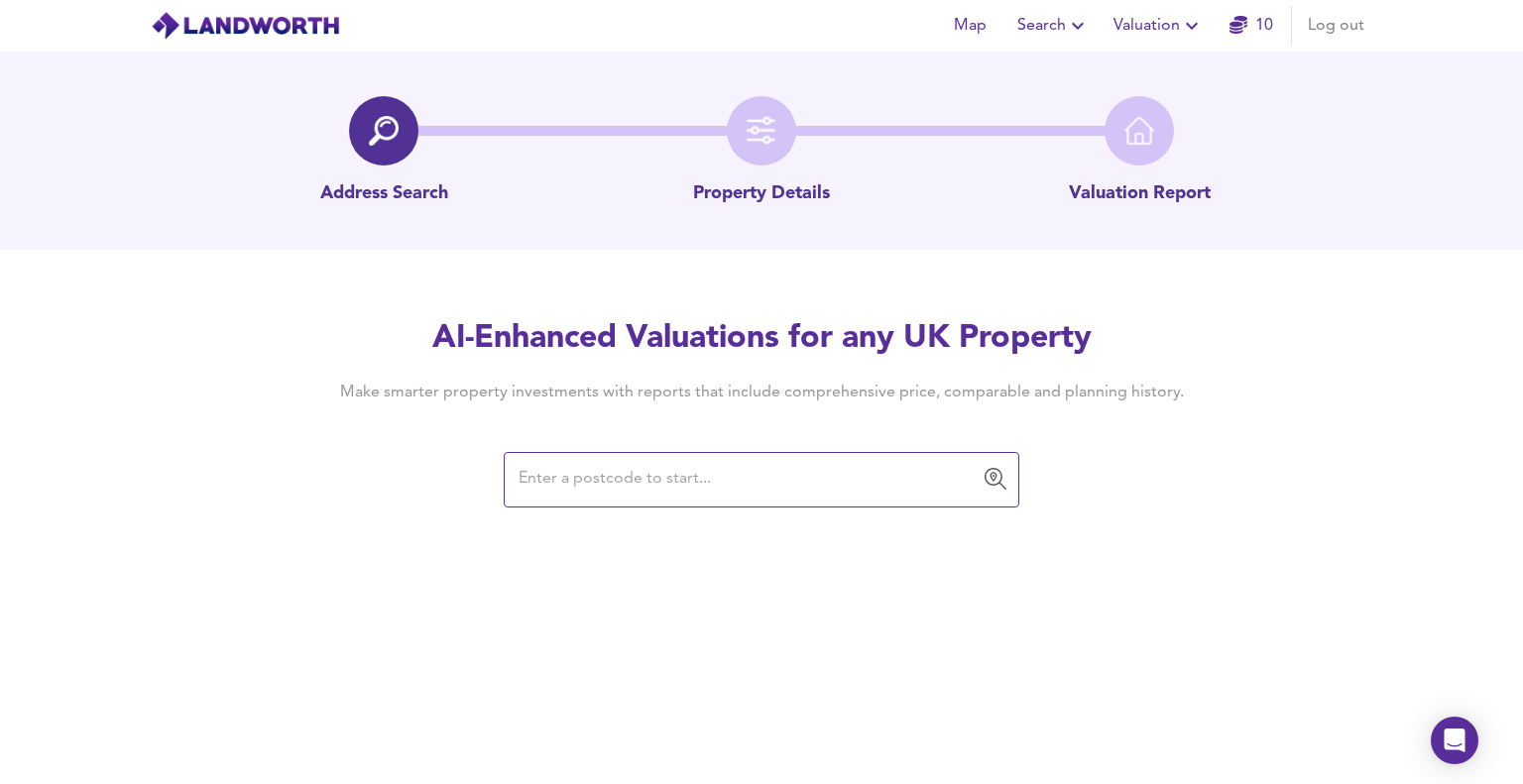 click at bounding box center [747, 480] 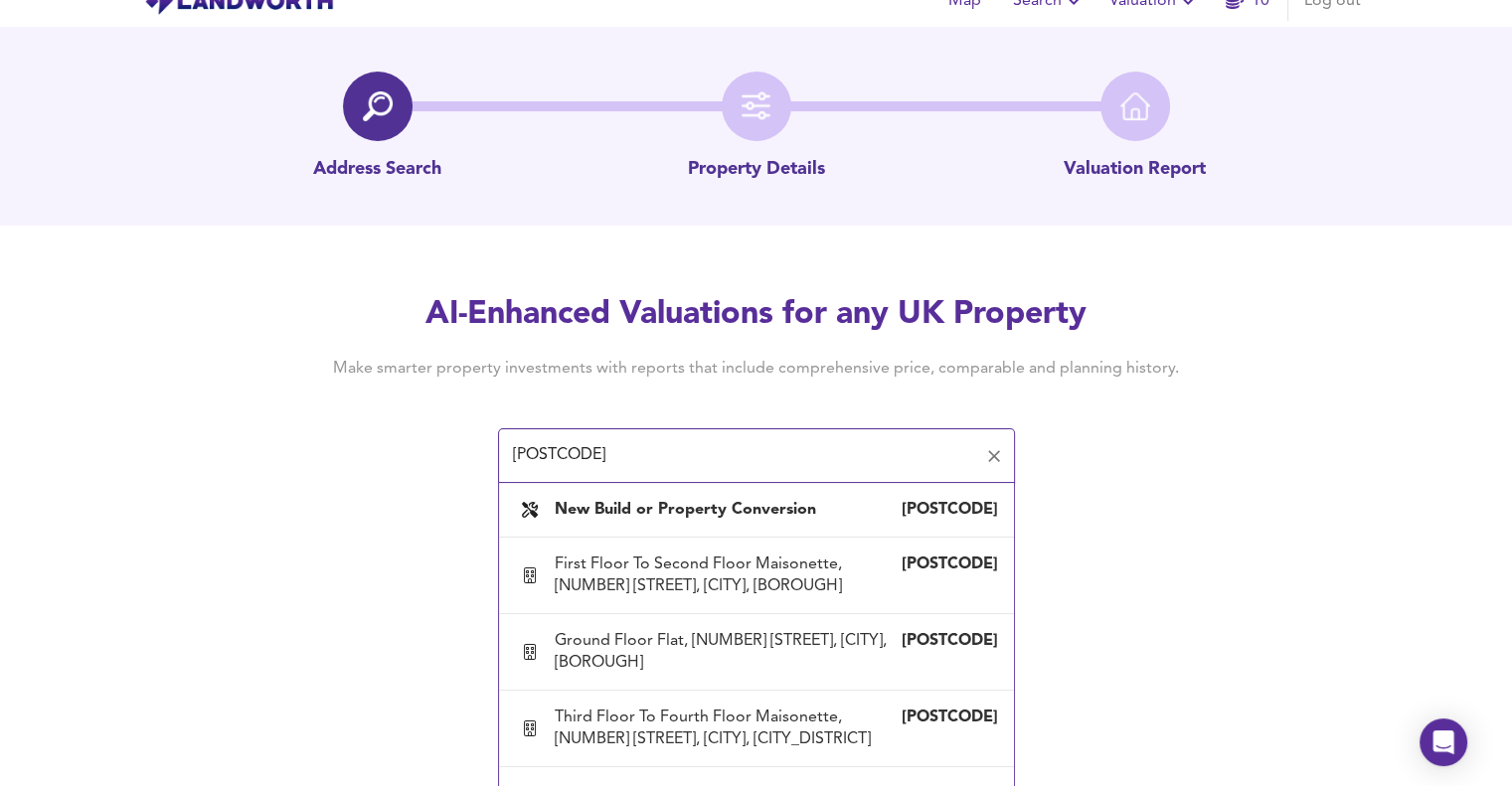 scroll, scrollTop: 35, scrollLeft: 0, axis: vertical 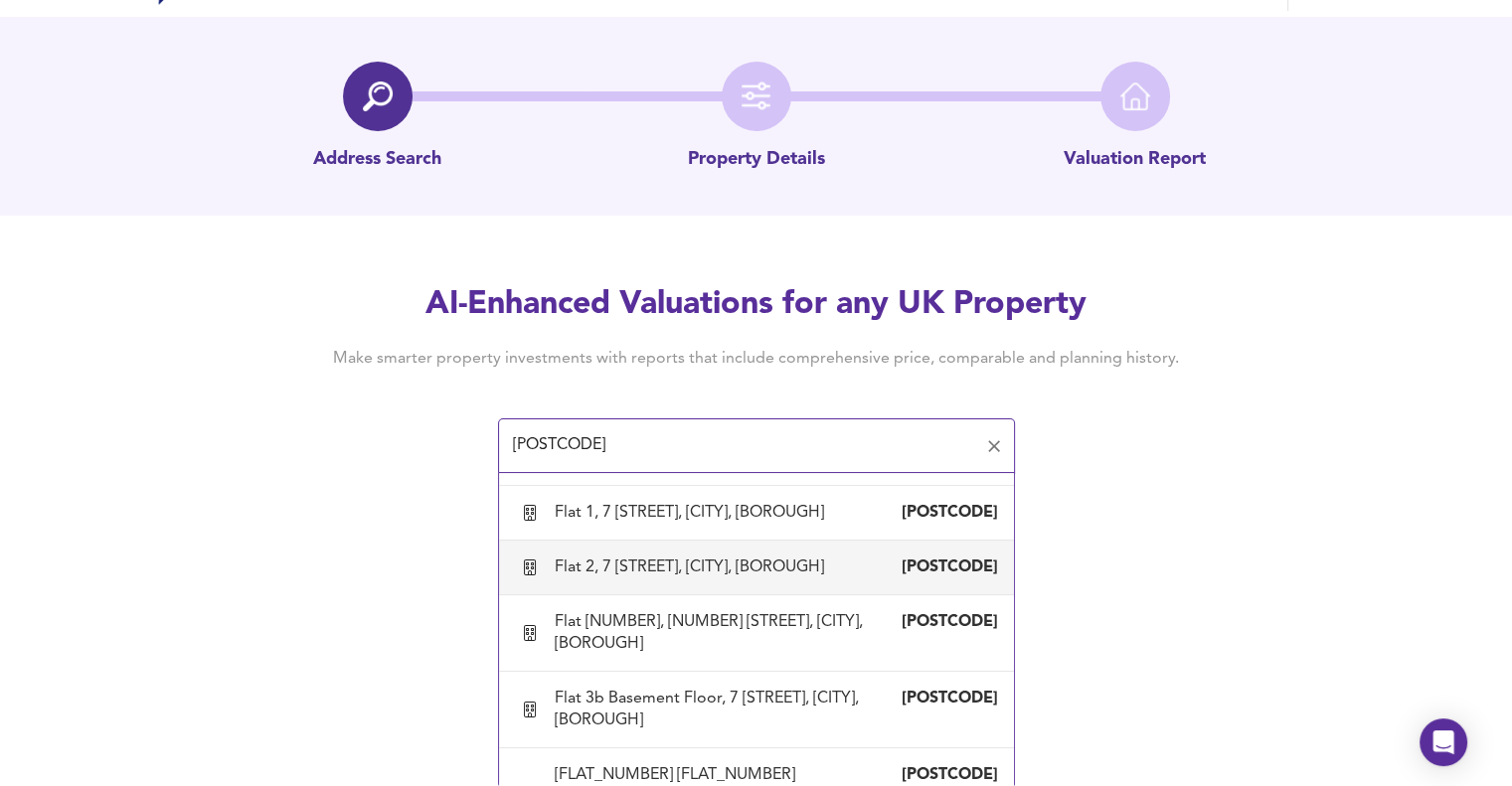 click on "Flat 2, 7 [STREET], [CITY], [BOROUGH]" at bounding box center (693, 567) 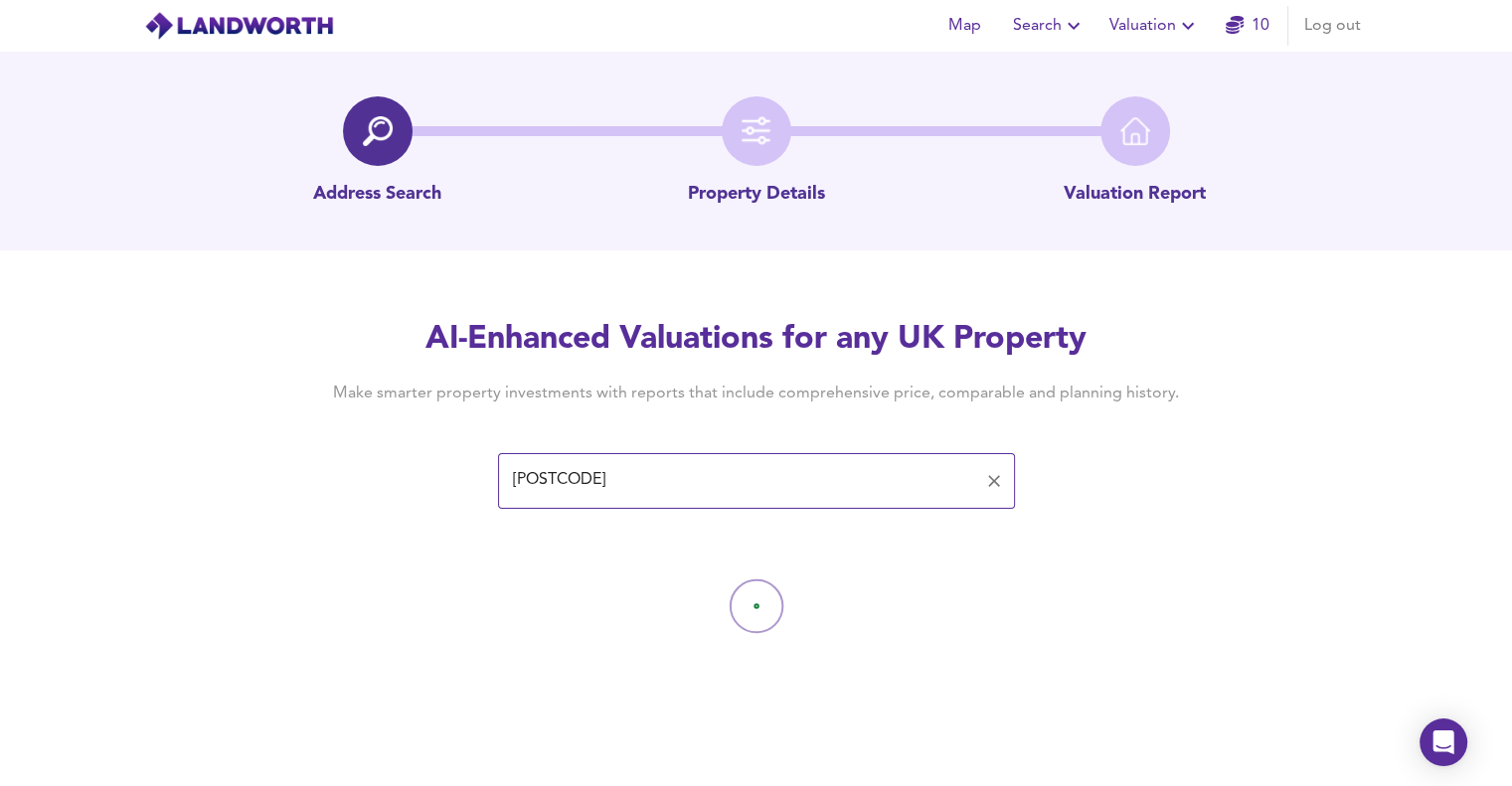 type on "Flat 2, 7 [STREET], [CITY], [BOROUGH]" 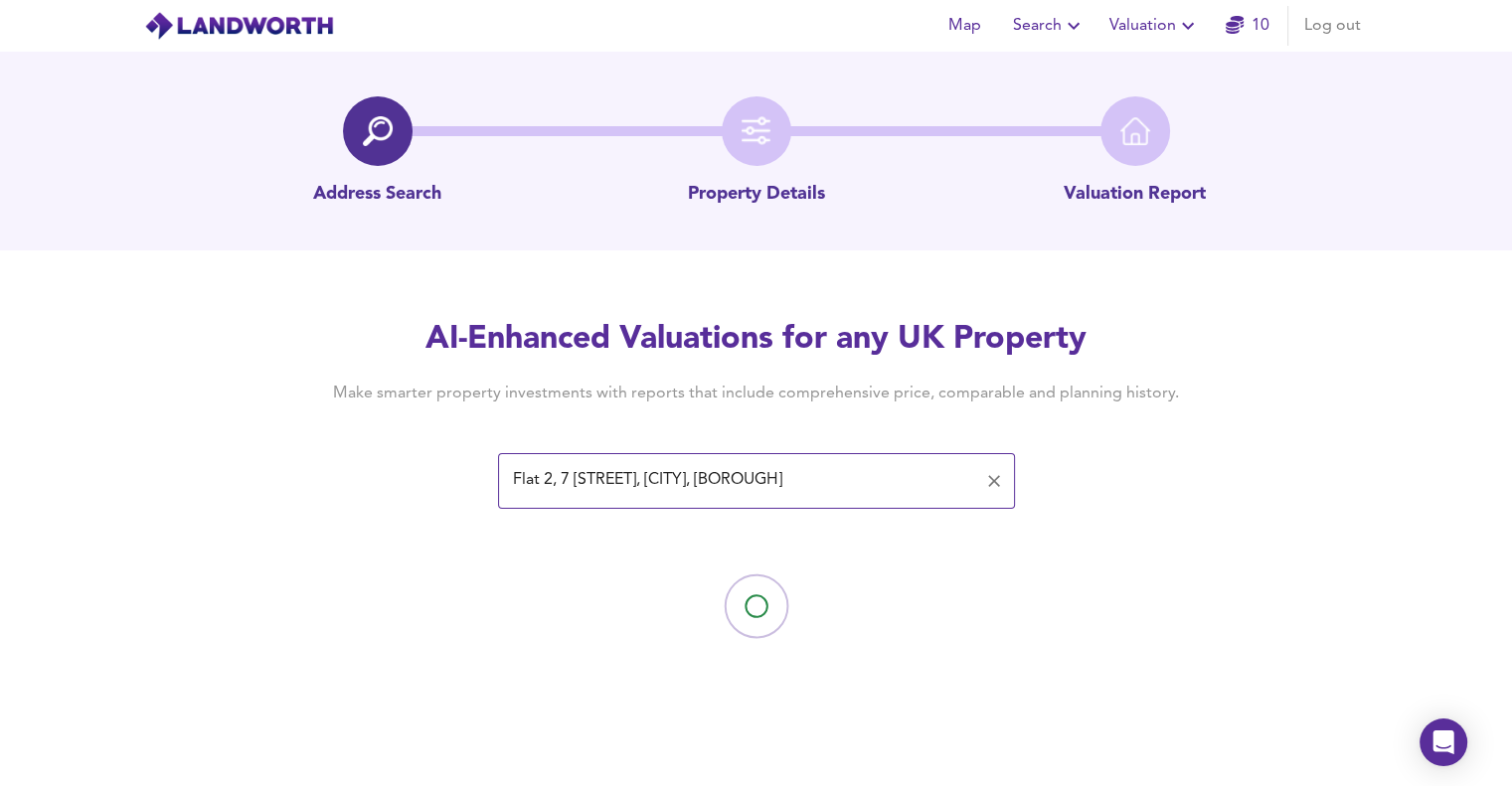scroll, scrollTop: 0, scrollLeft: 0, axis: both 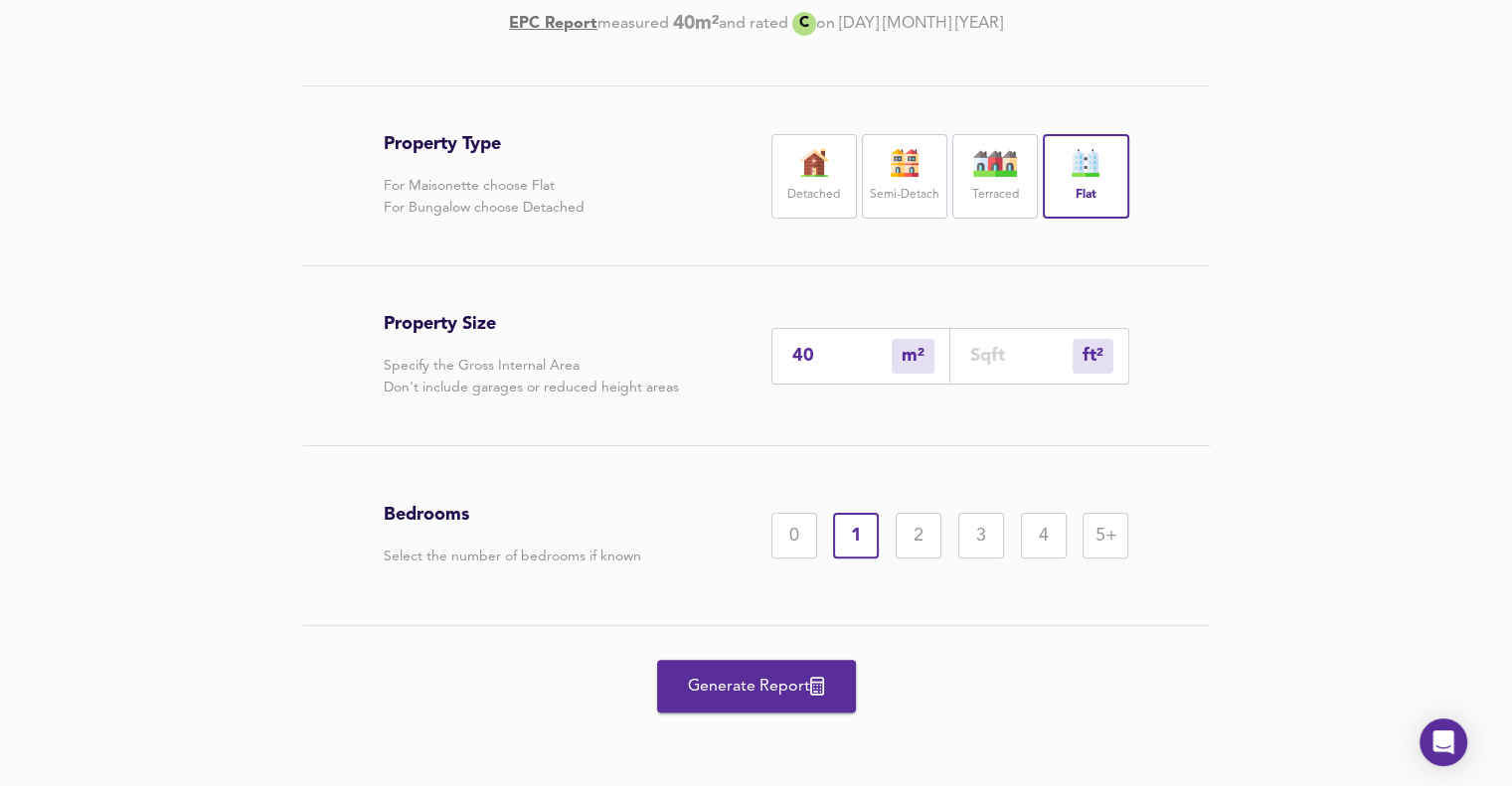 click on "Generate Report" at bounding box center [756, 687] 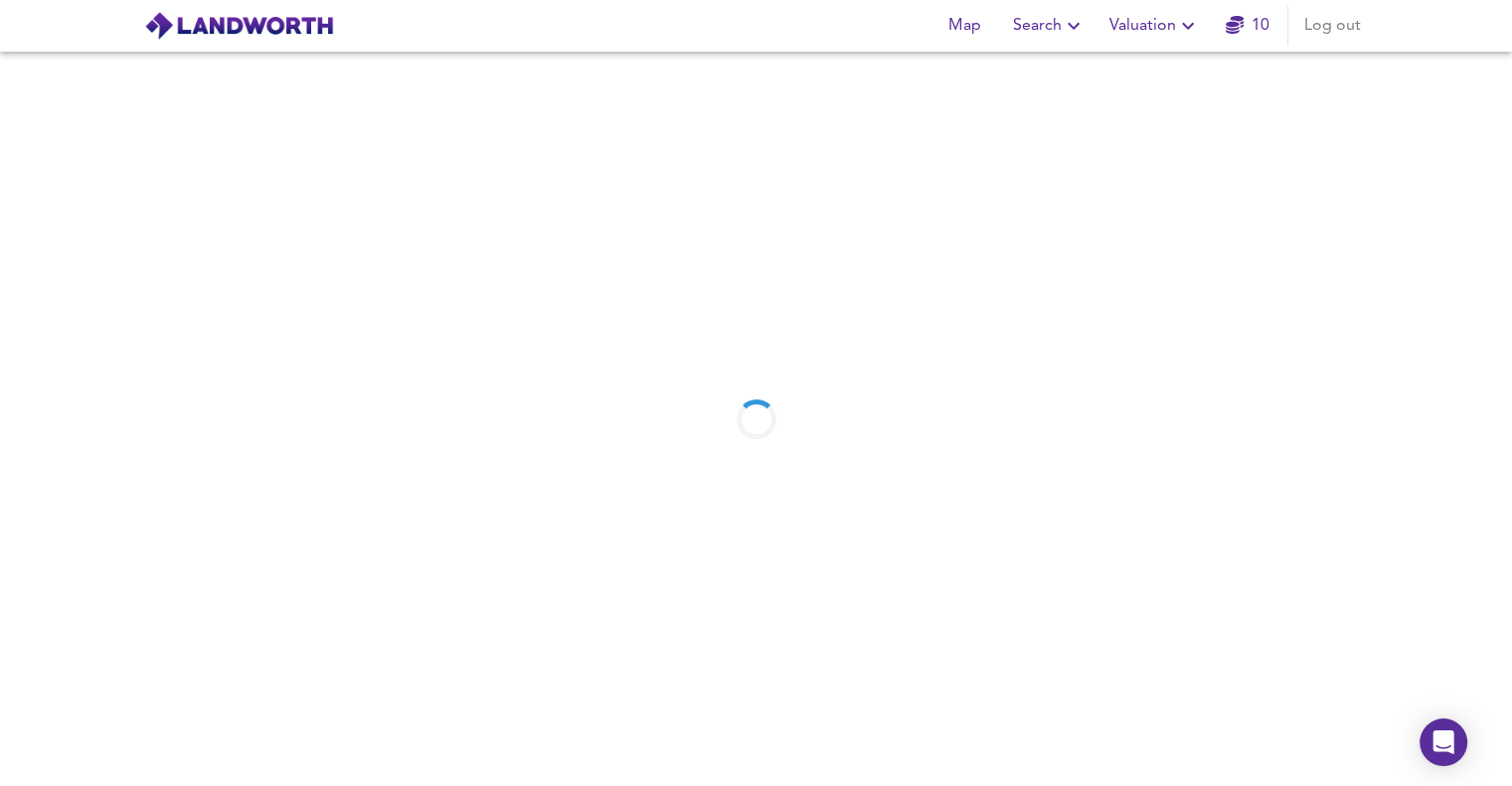 scroll, scrollTop: 0, scrollLeft: 0, axis: both 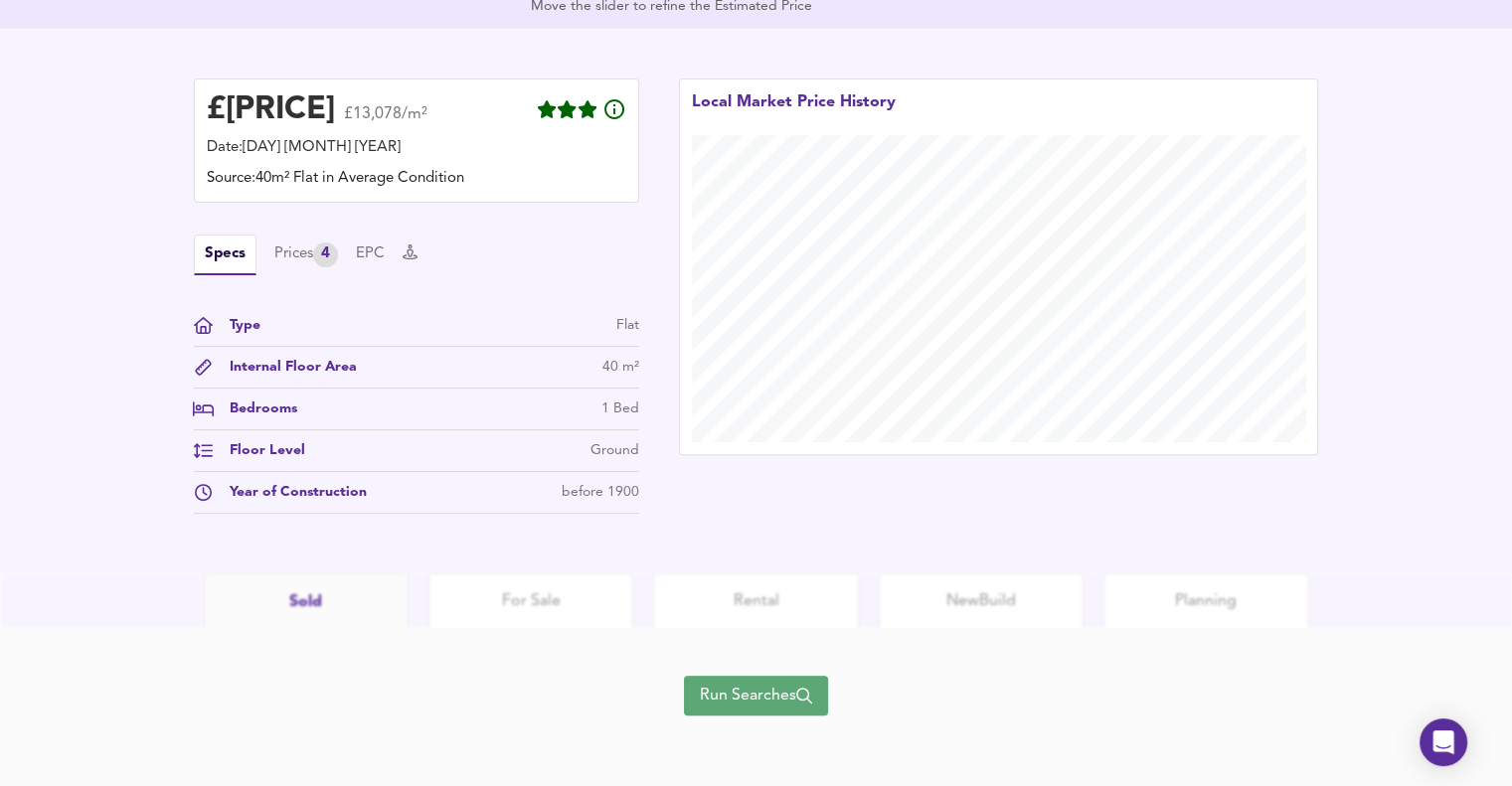 click on "Run Searches" at bounding box center (756, 696) 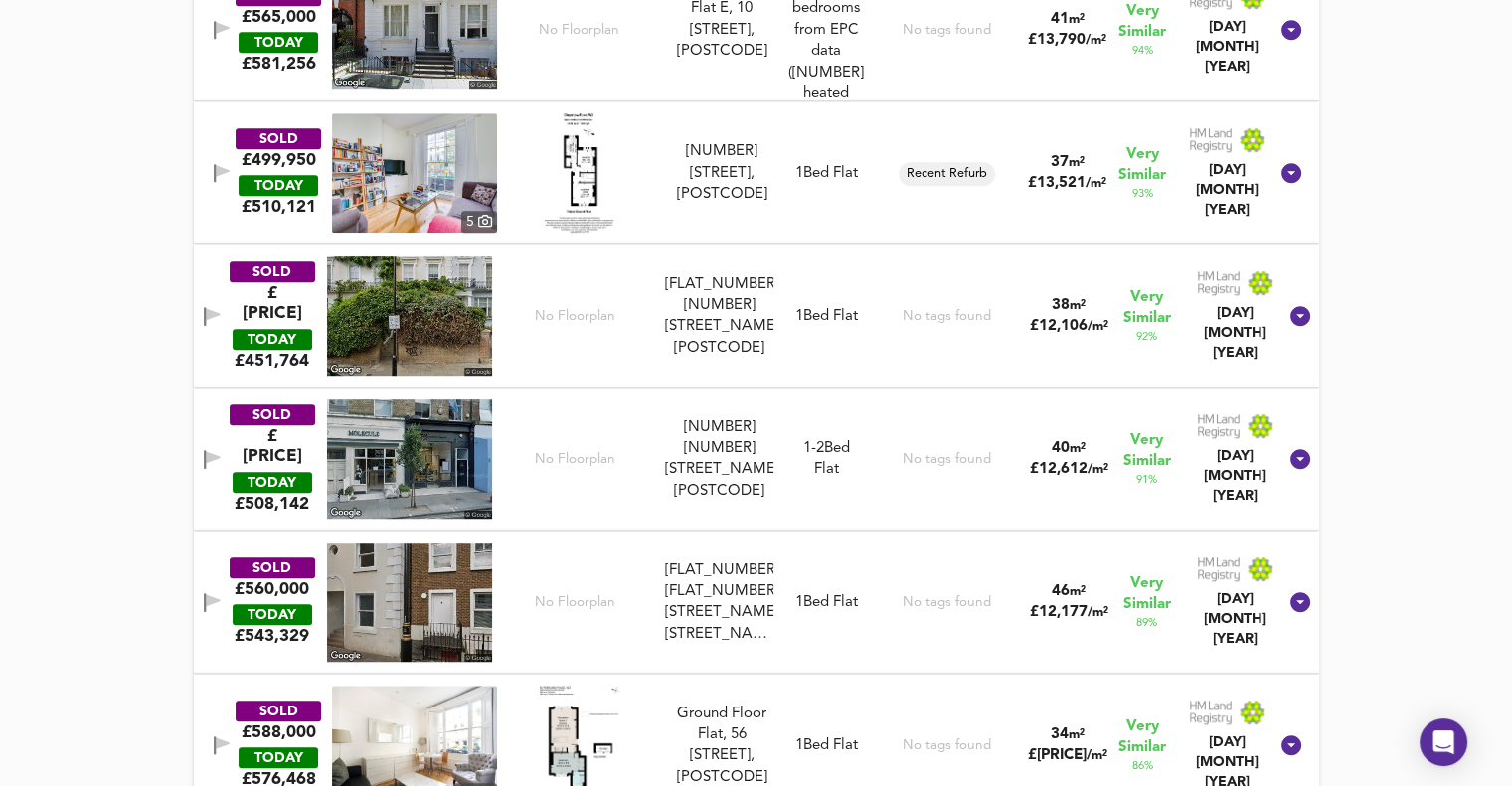 scroll, scrollTop: 1391, scrollLeft: 0, axis: vertical 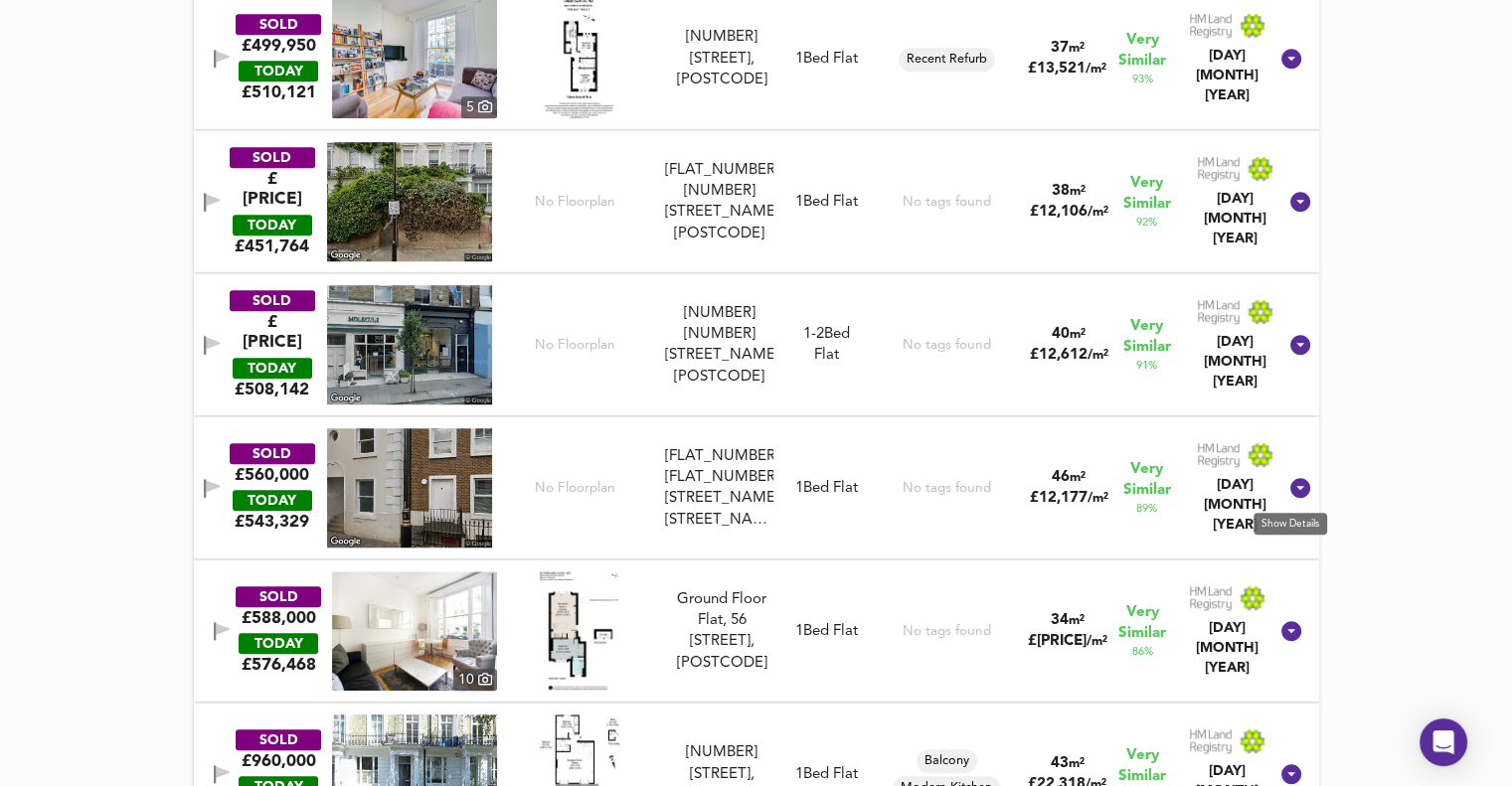 click 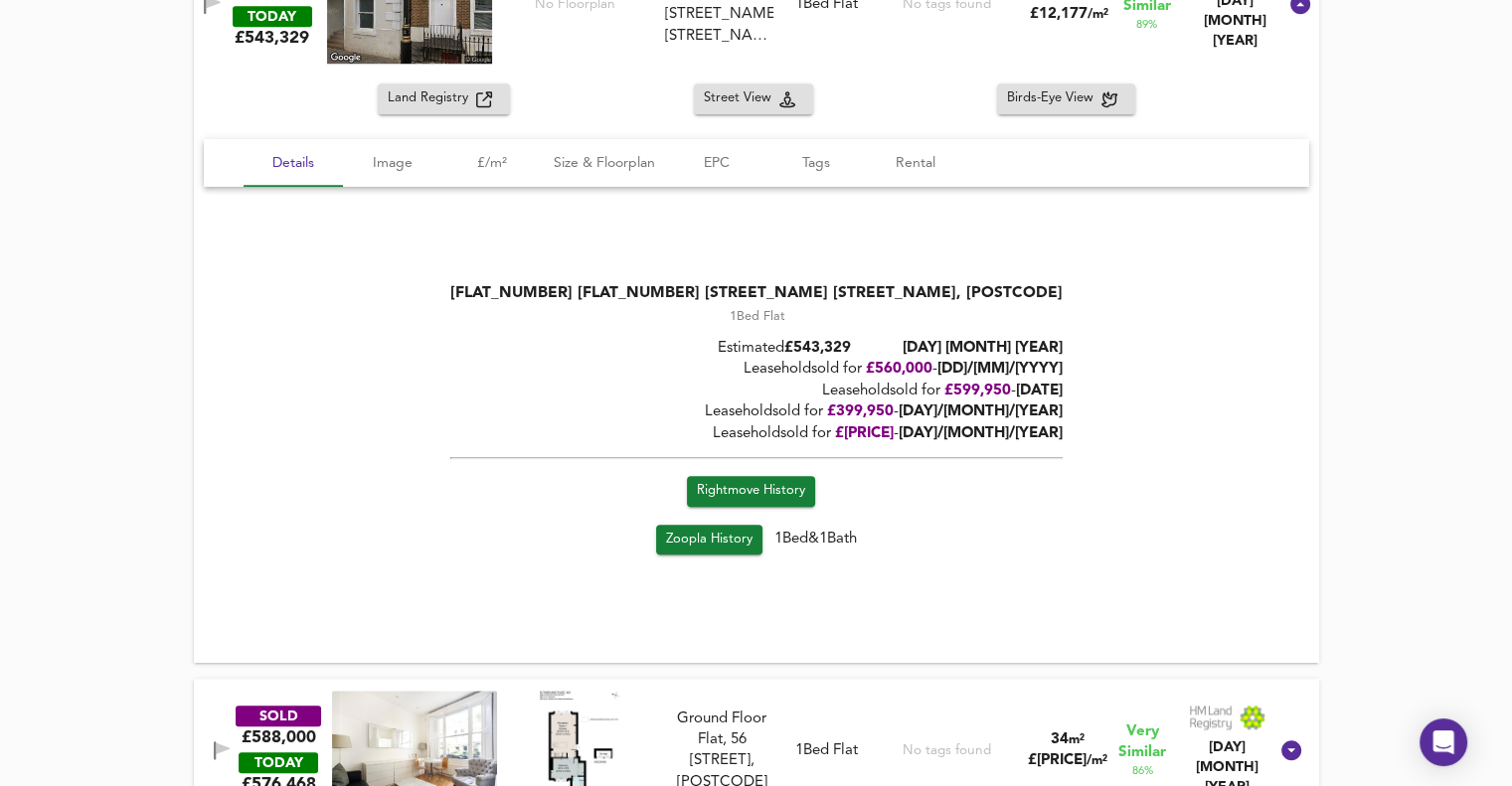 scroll, scrollTop: 1732, scrollLeft: 0, axis: vertical 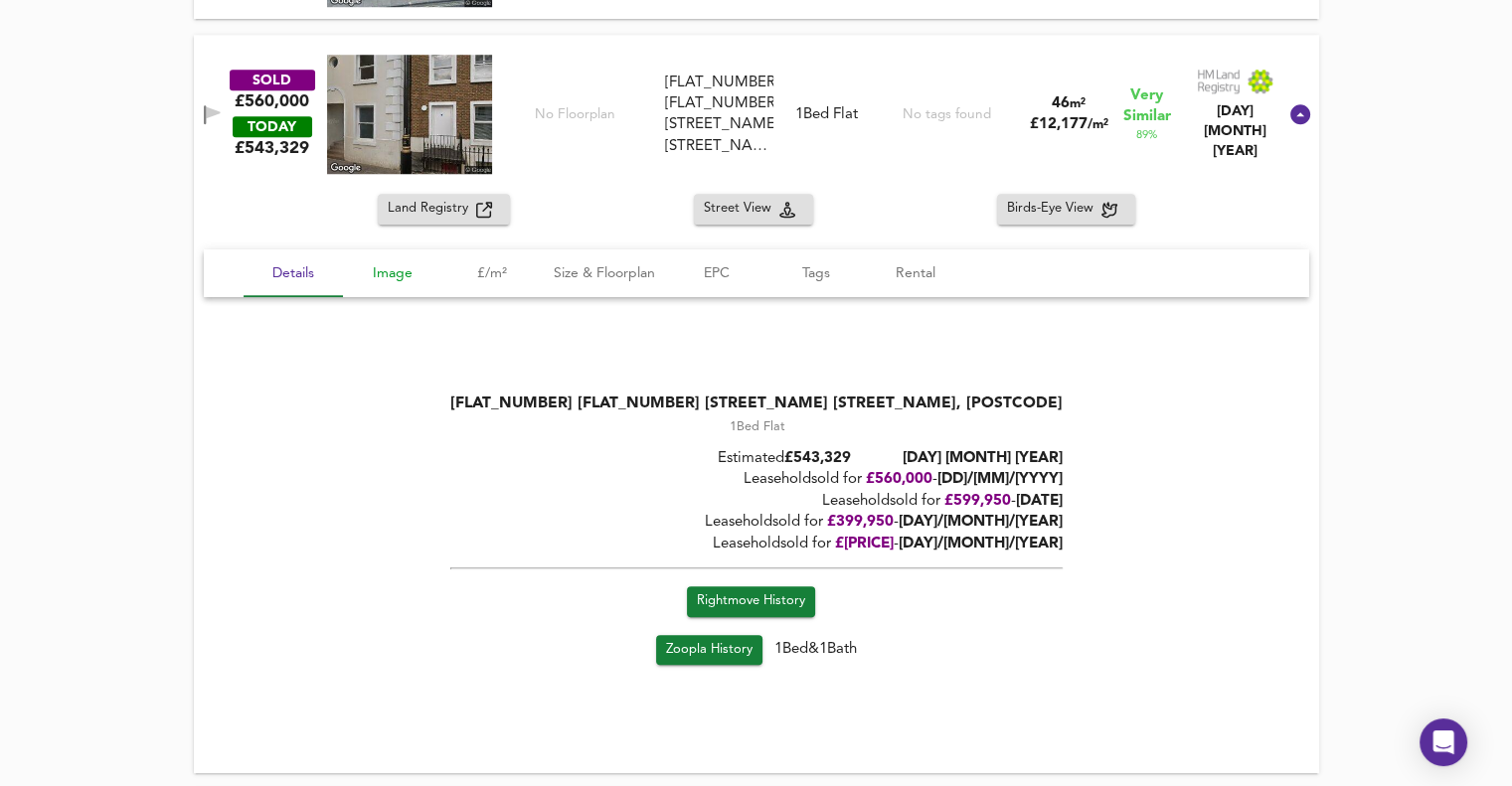 click on "Image" at bounding box center [393, 273] 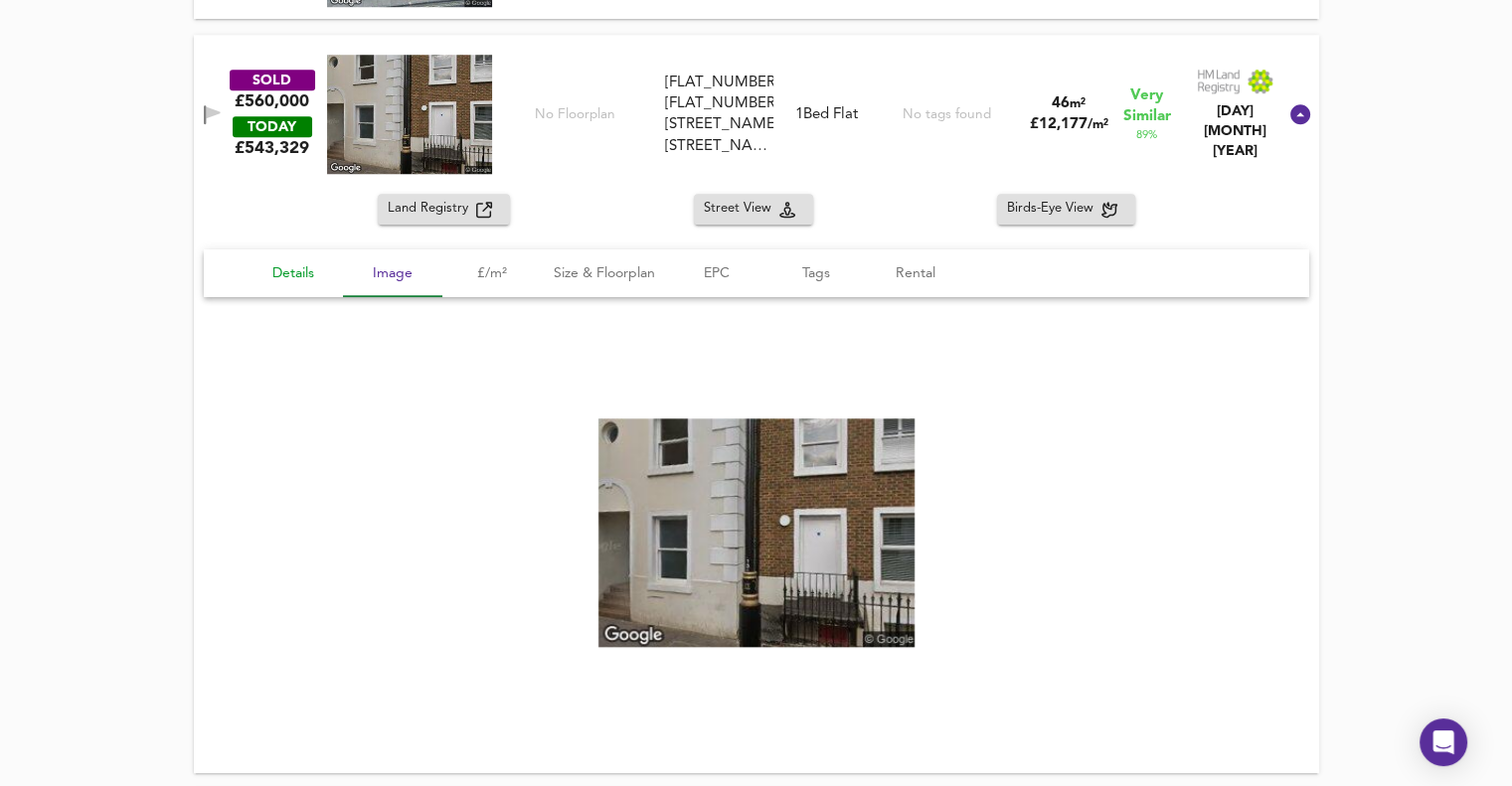 click on "Details" at bounding box center [293, 273] 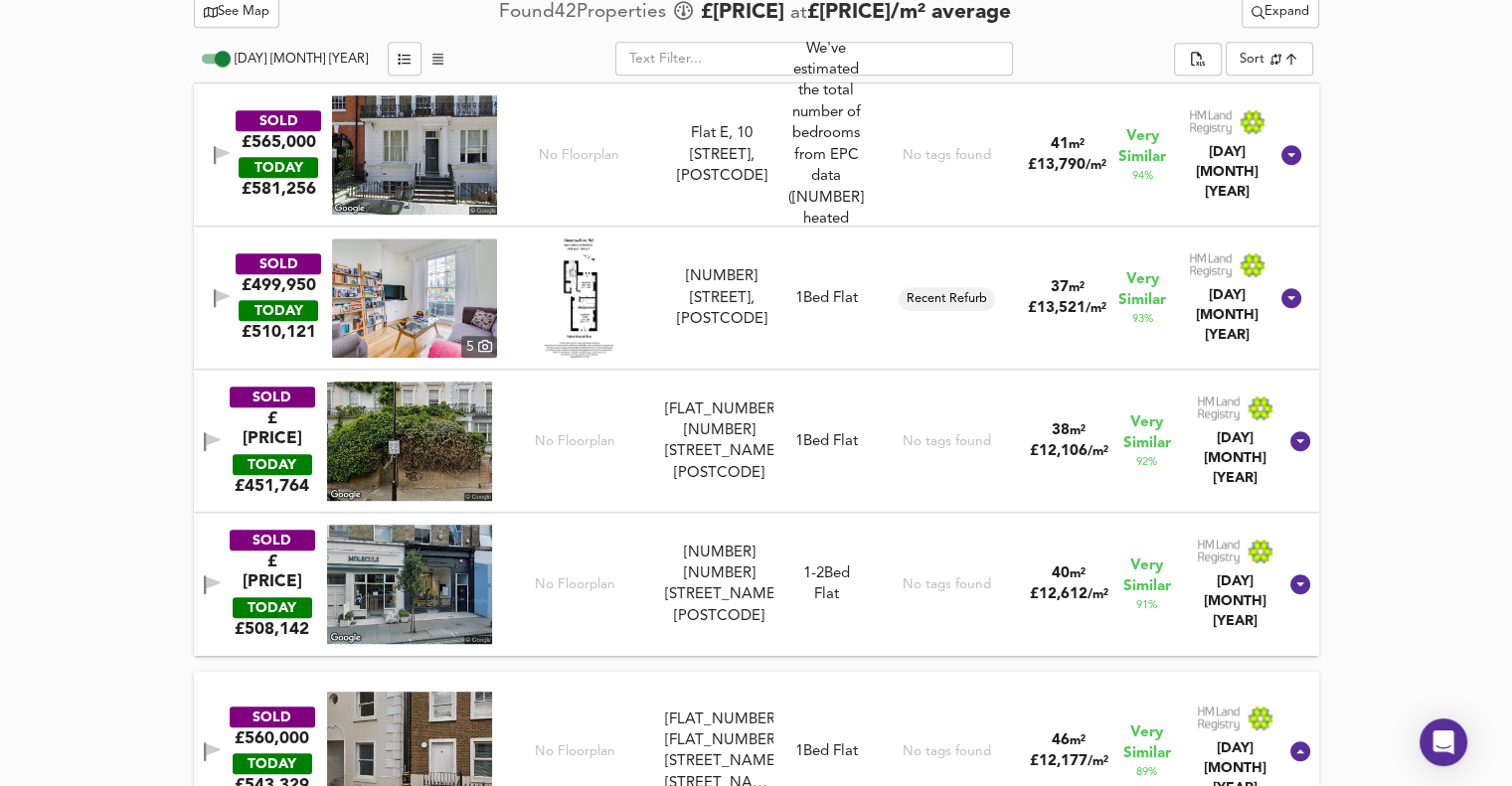 scroll, scrollTop: 1107, scrollLeft: 0, axis: vertical 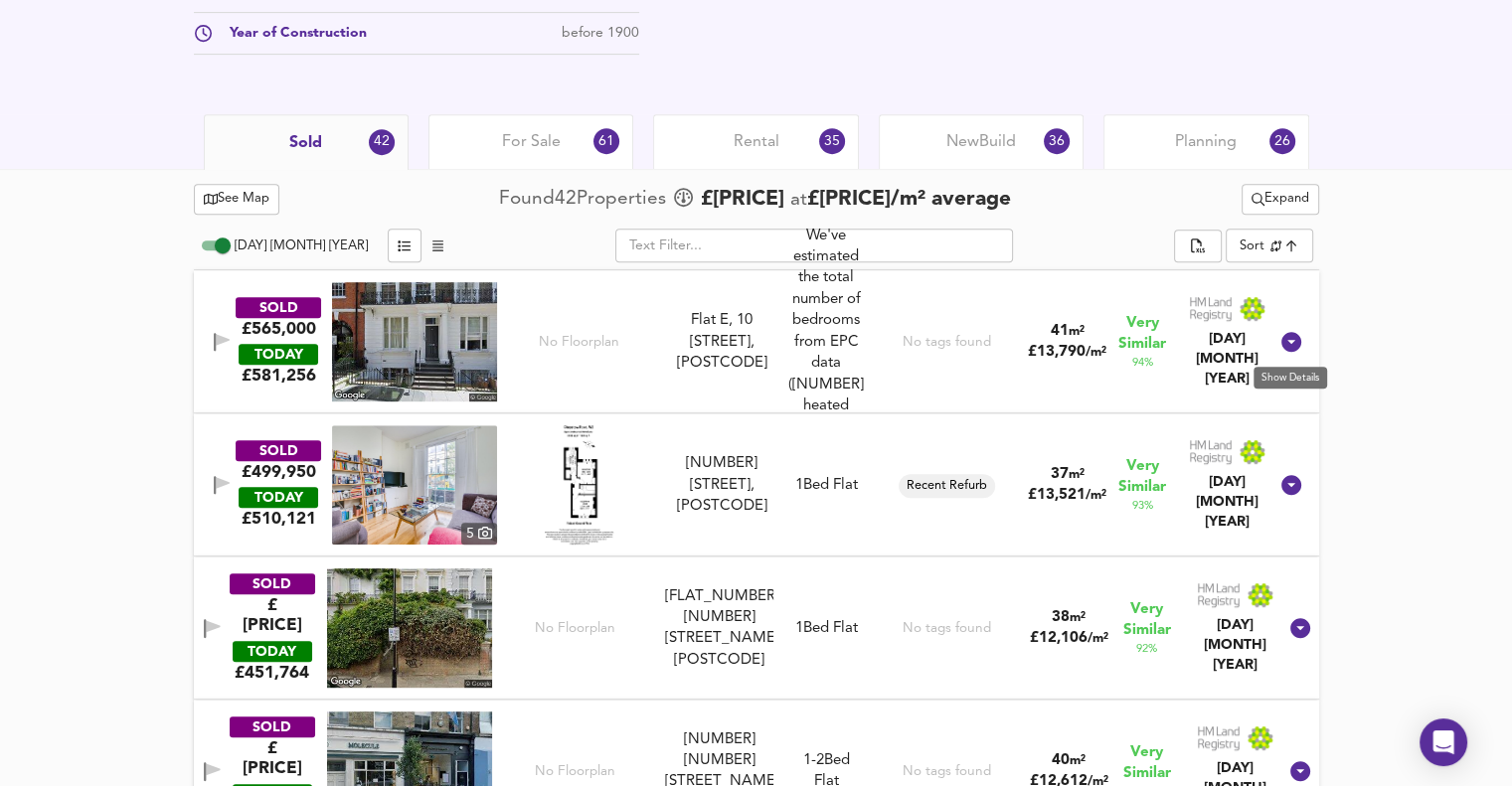 click 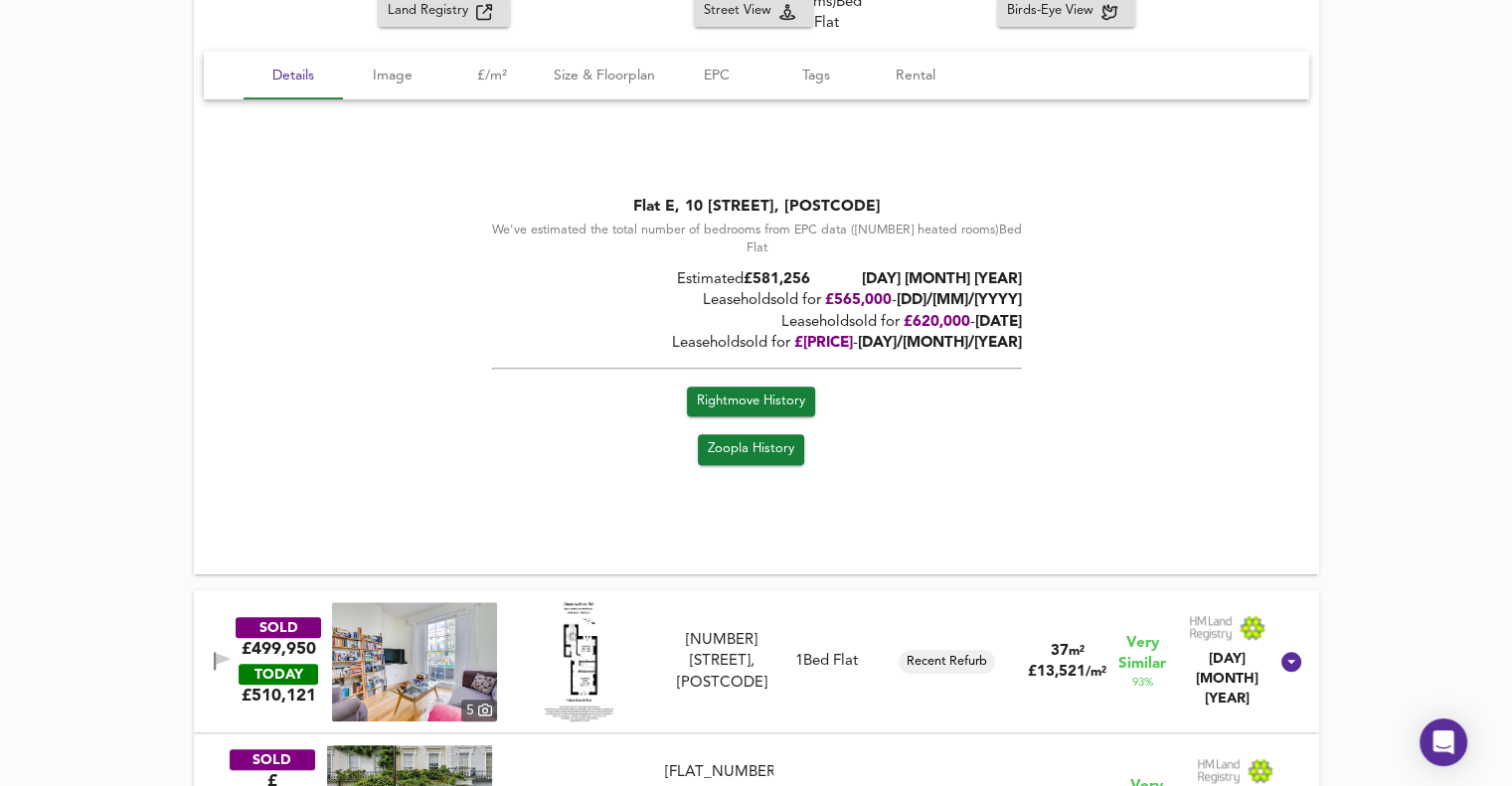 scroll, scrollTop: 1206, scrollLeft: 0, axis: vertical 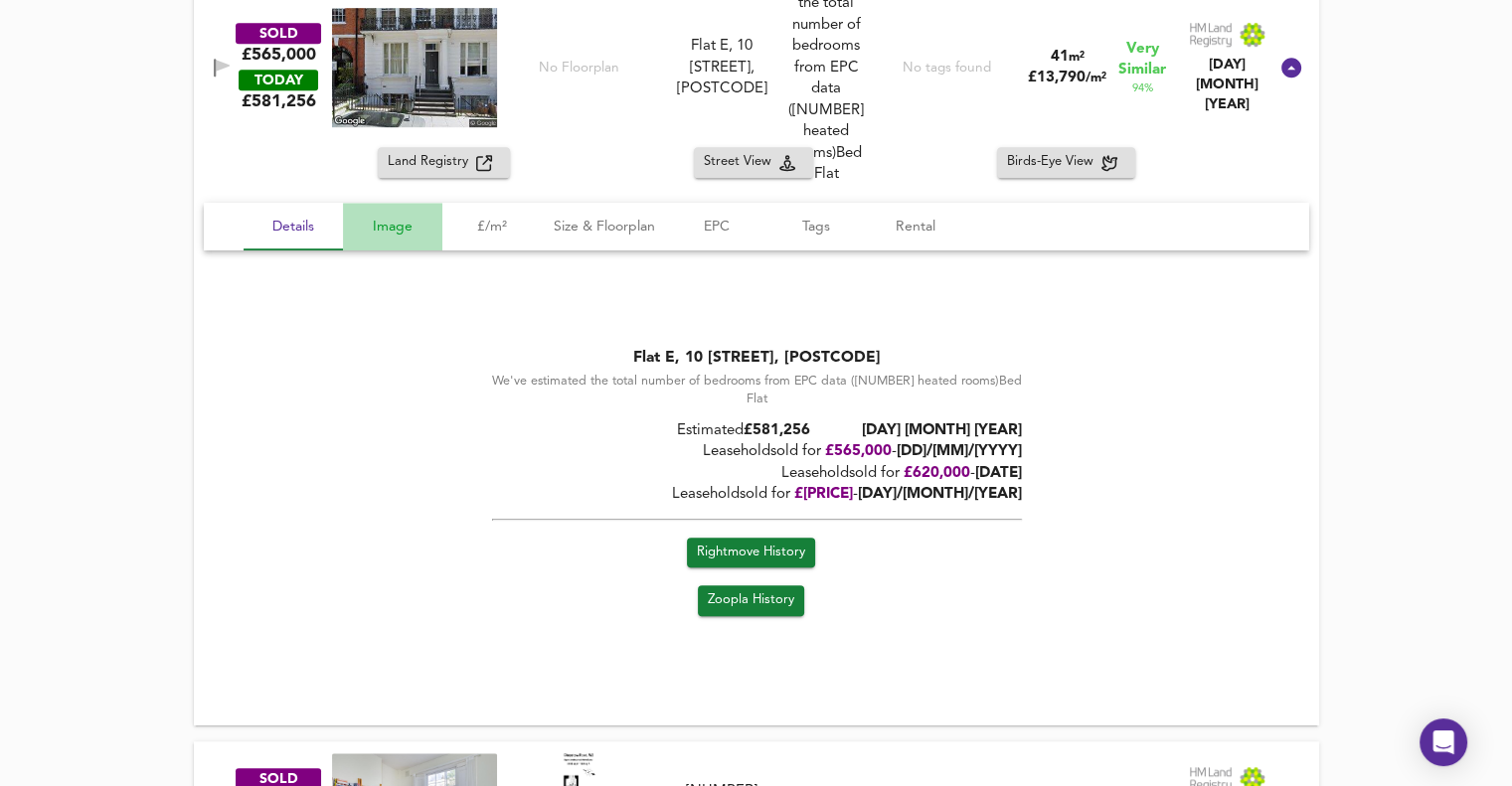 click on "Image" at bounding box center [393, 227] 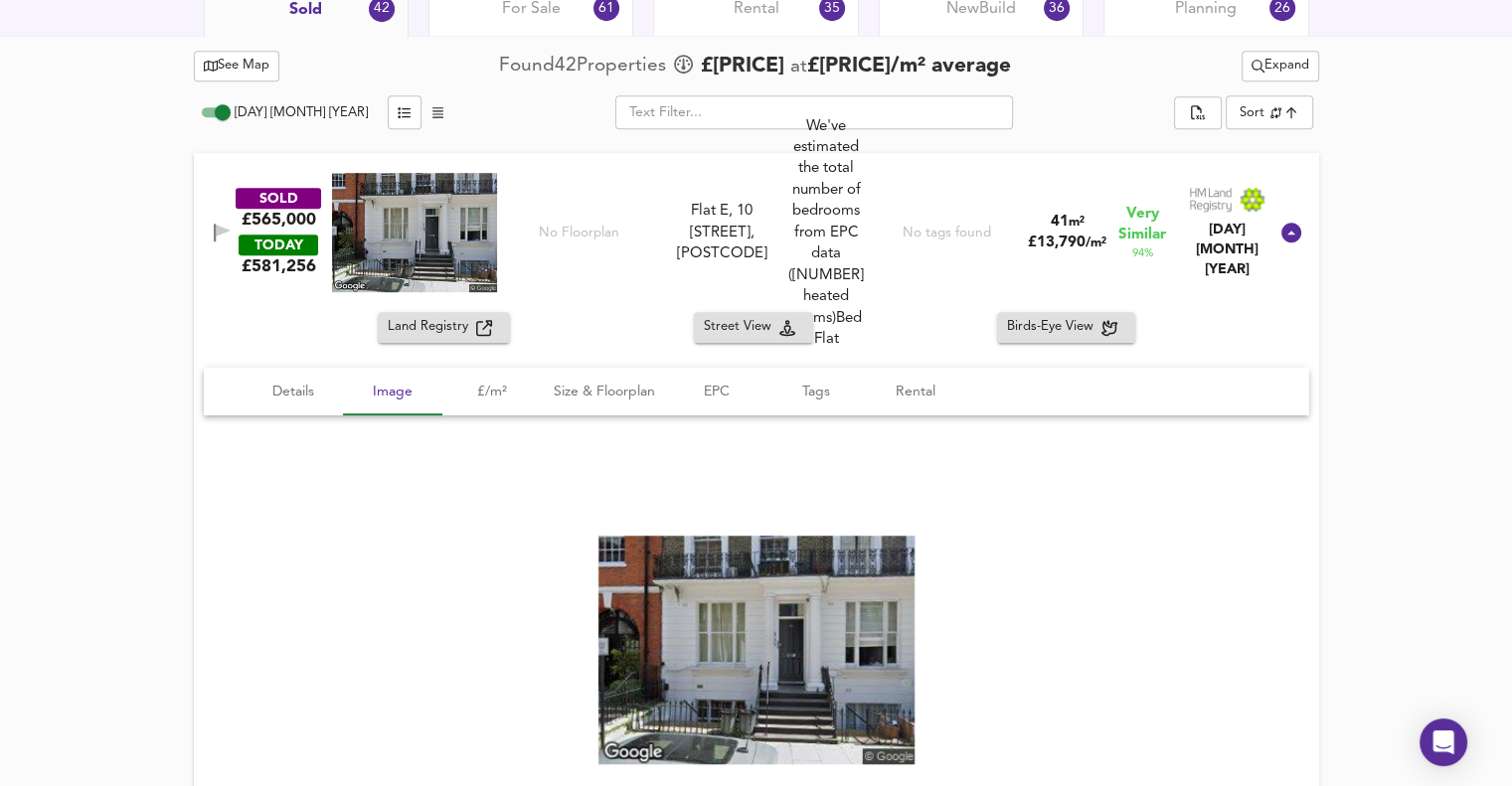 scroll, scrollTop: 1008, scrollLeft: 0, axis: vertical 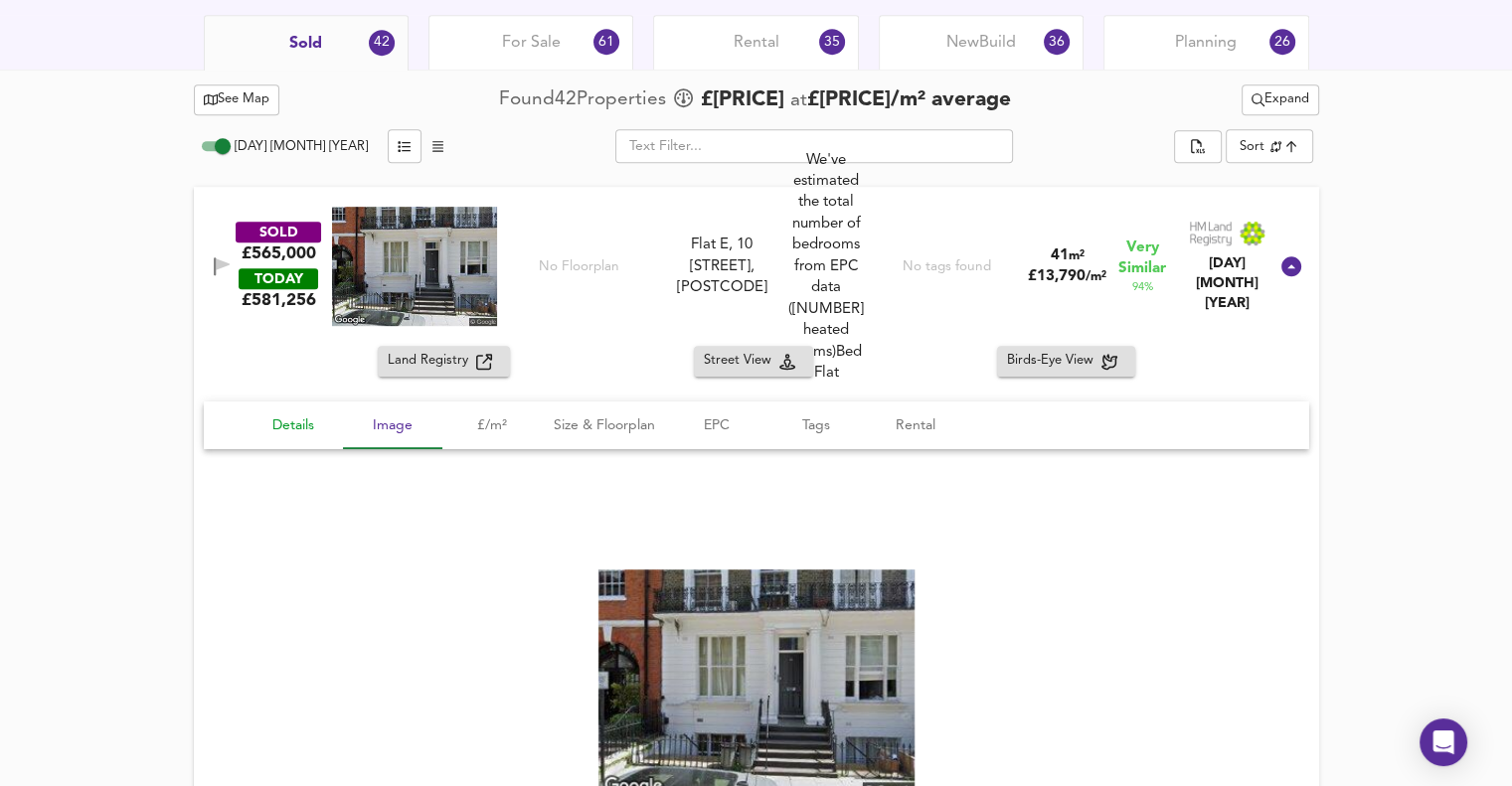 click on "Details" at bounding box center (293, 425) 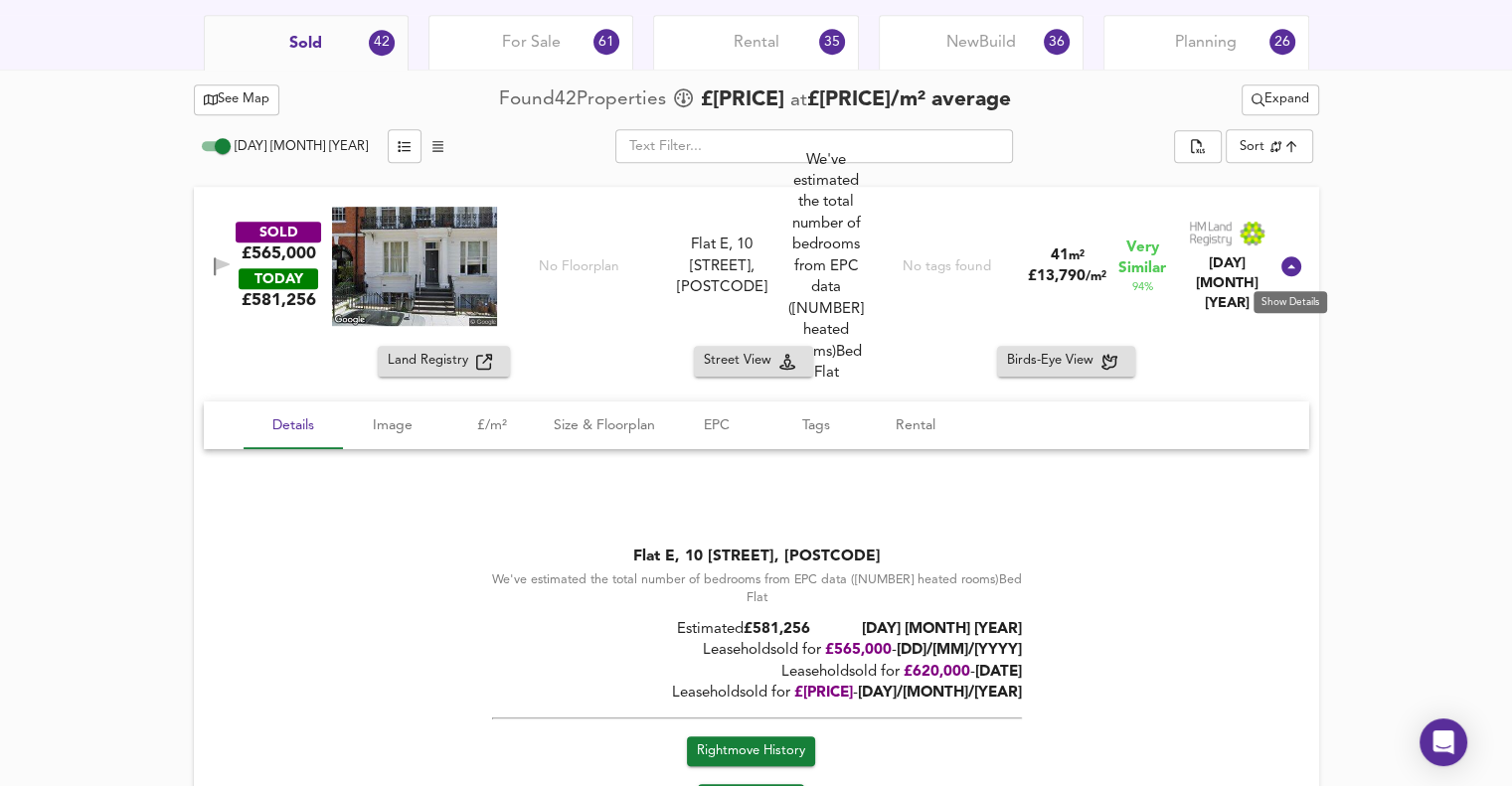 click 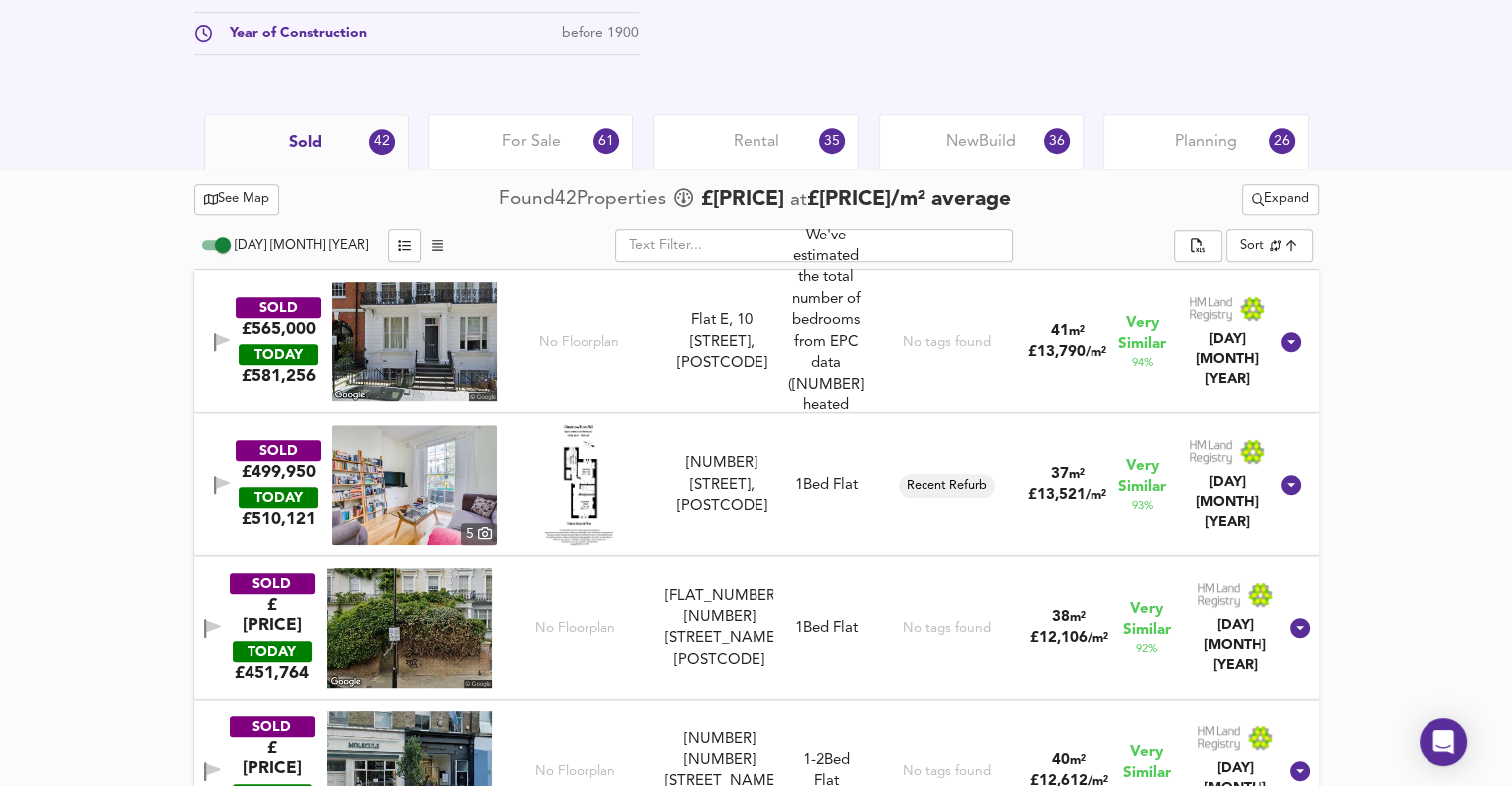 scroll, scrollTop: 908, scrollLeft: 0, axis: vertical 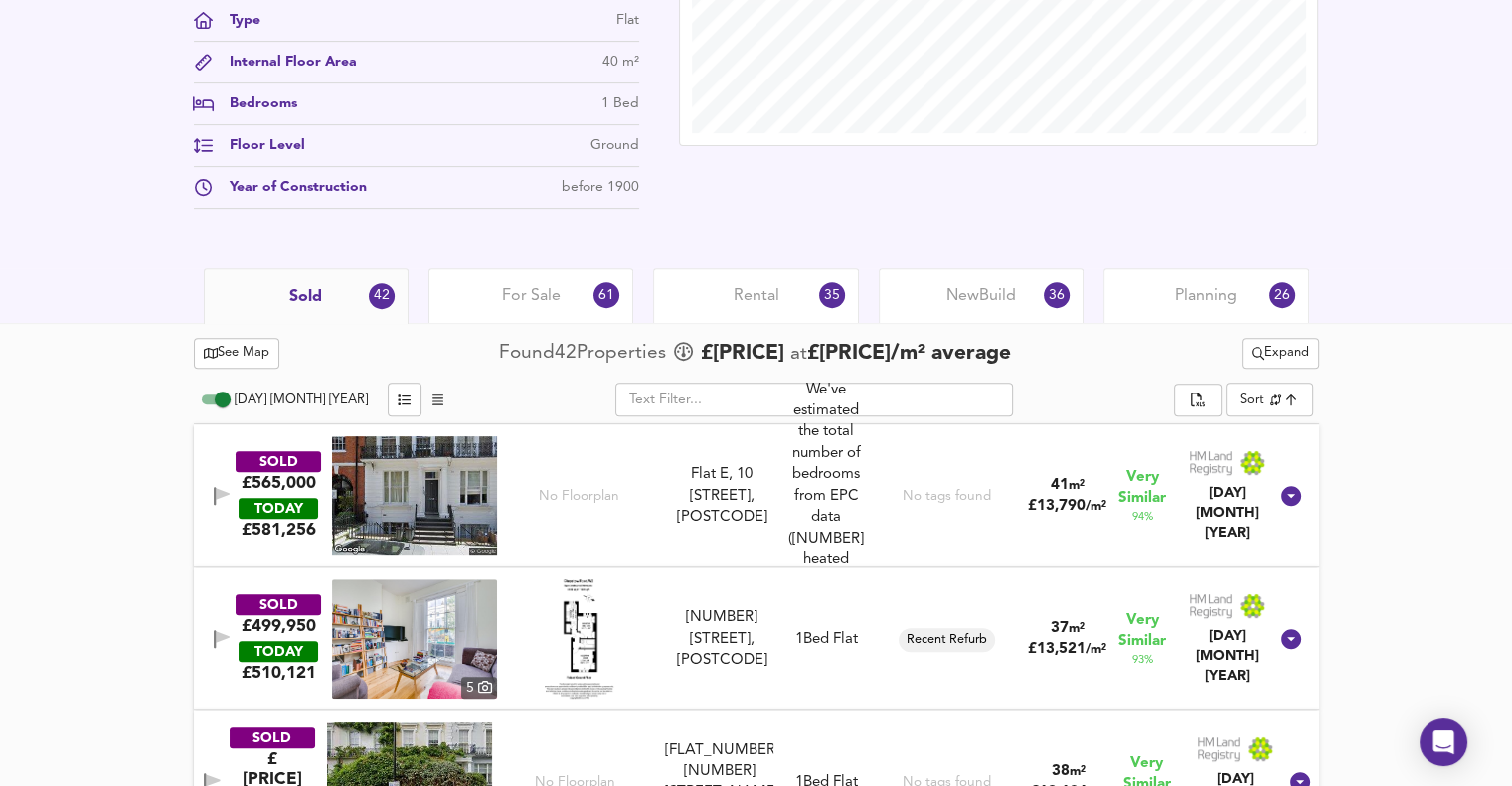 click on "For Sale" at bounding box center [531, 296] 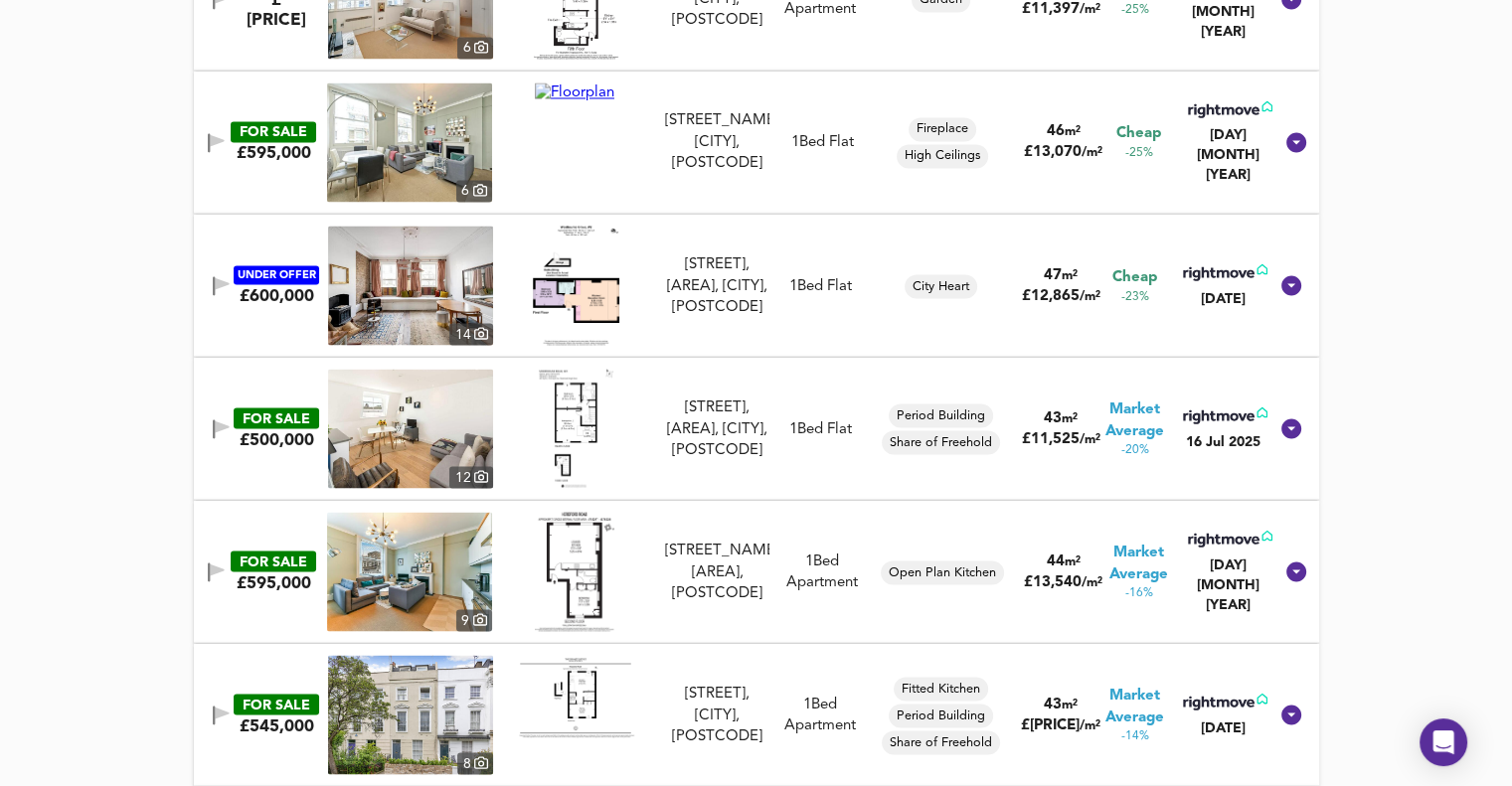 scroll, scrollTop: 3379, scrollLeft: 0, axis: vertical 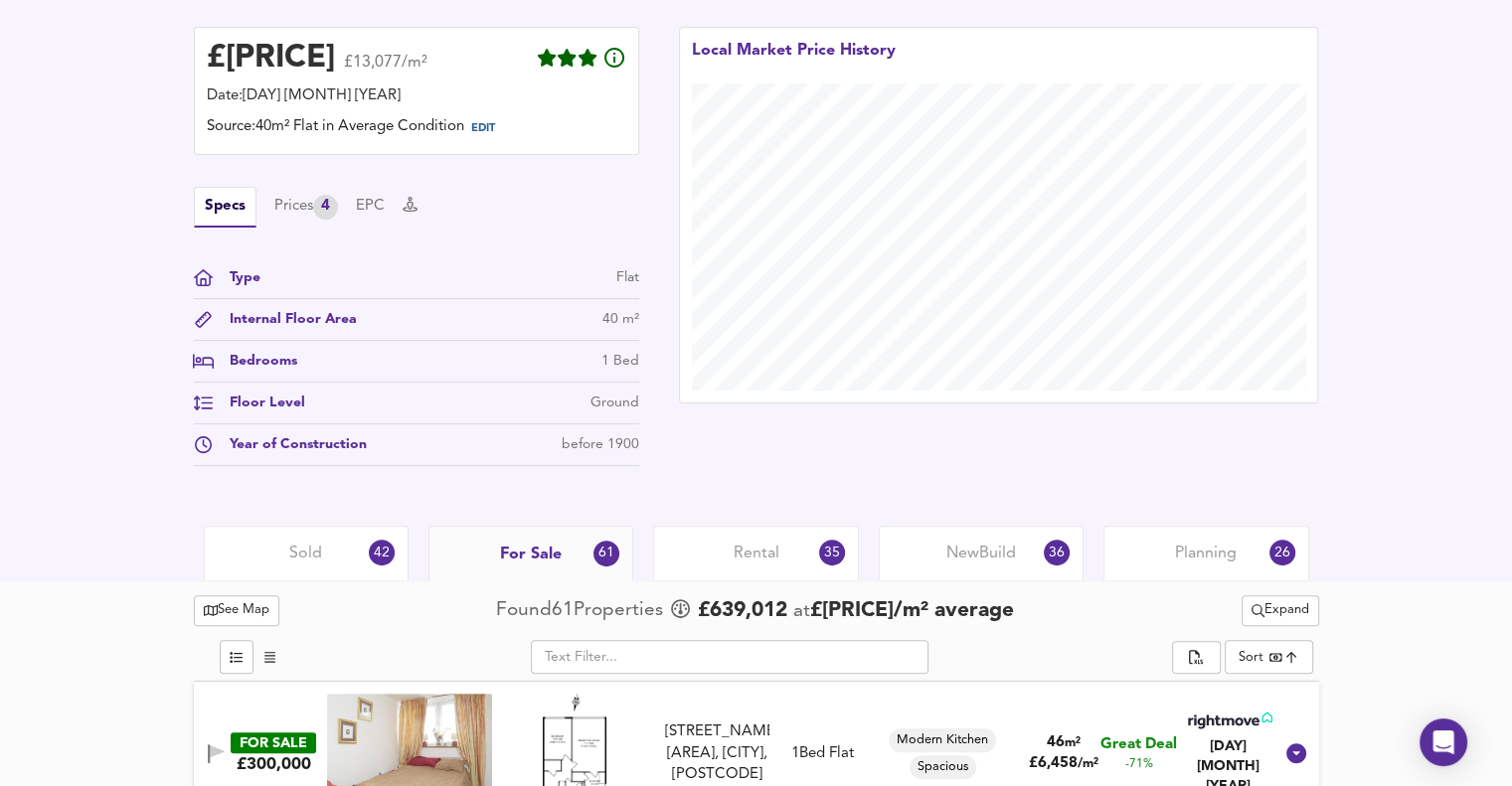 click on "Planning 26" at bounding box center (1206, 552) 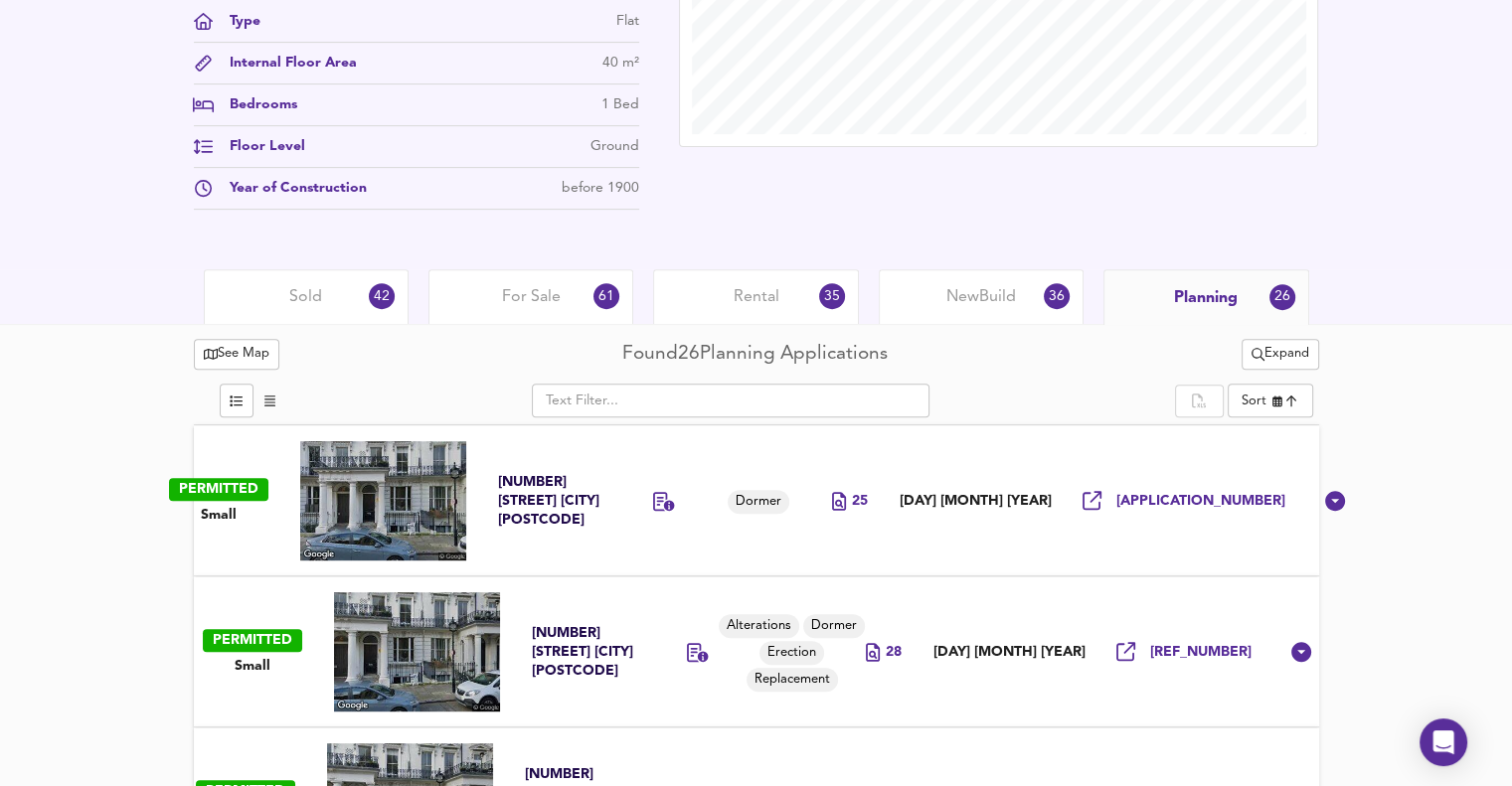 scroll, scrollTop: 750, scrollLeft: 0, axis: vertical 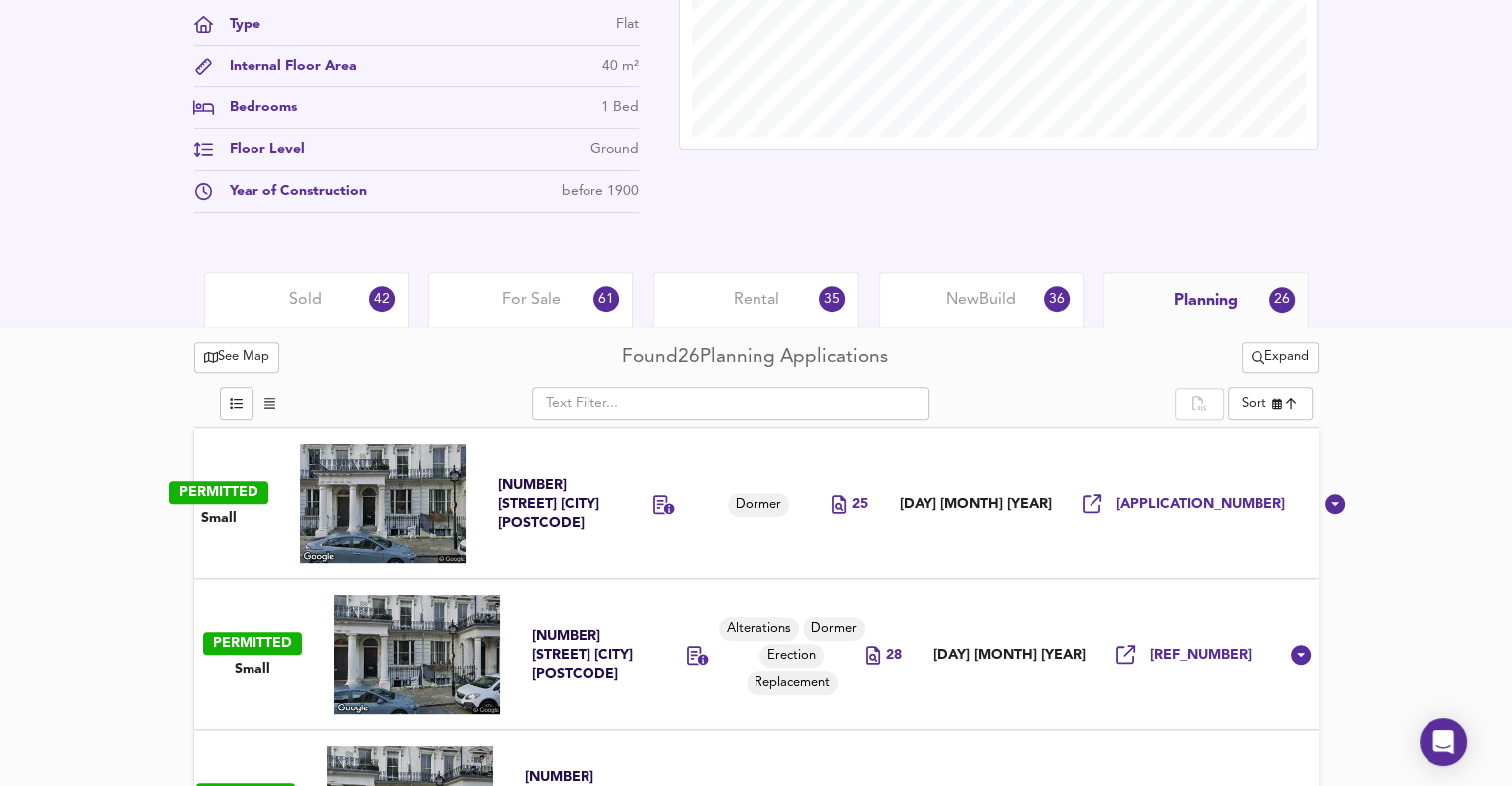 click on "Rental" at bounding box center (756, 300) 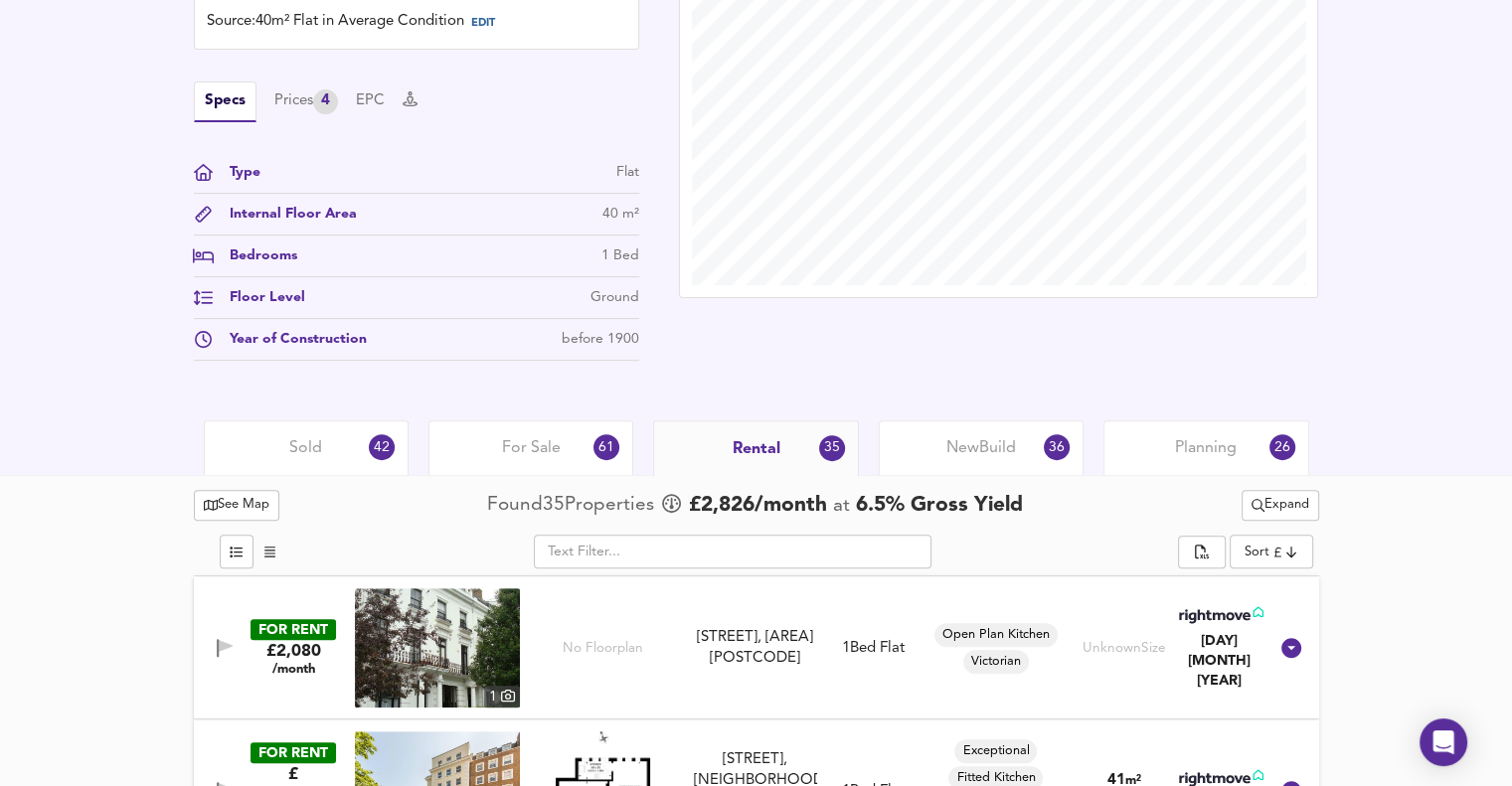scroll, scrollTop: 551, scrollLeft: 0, axis: vertical 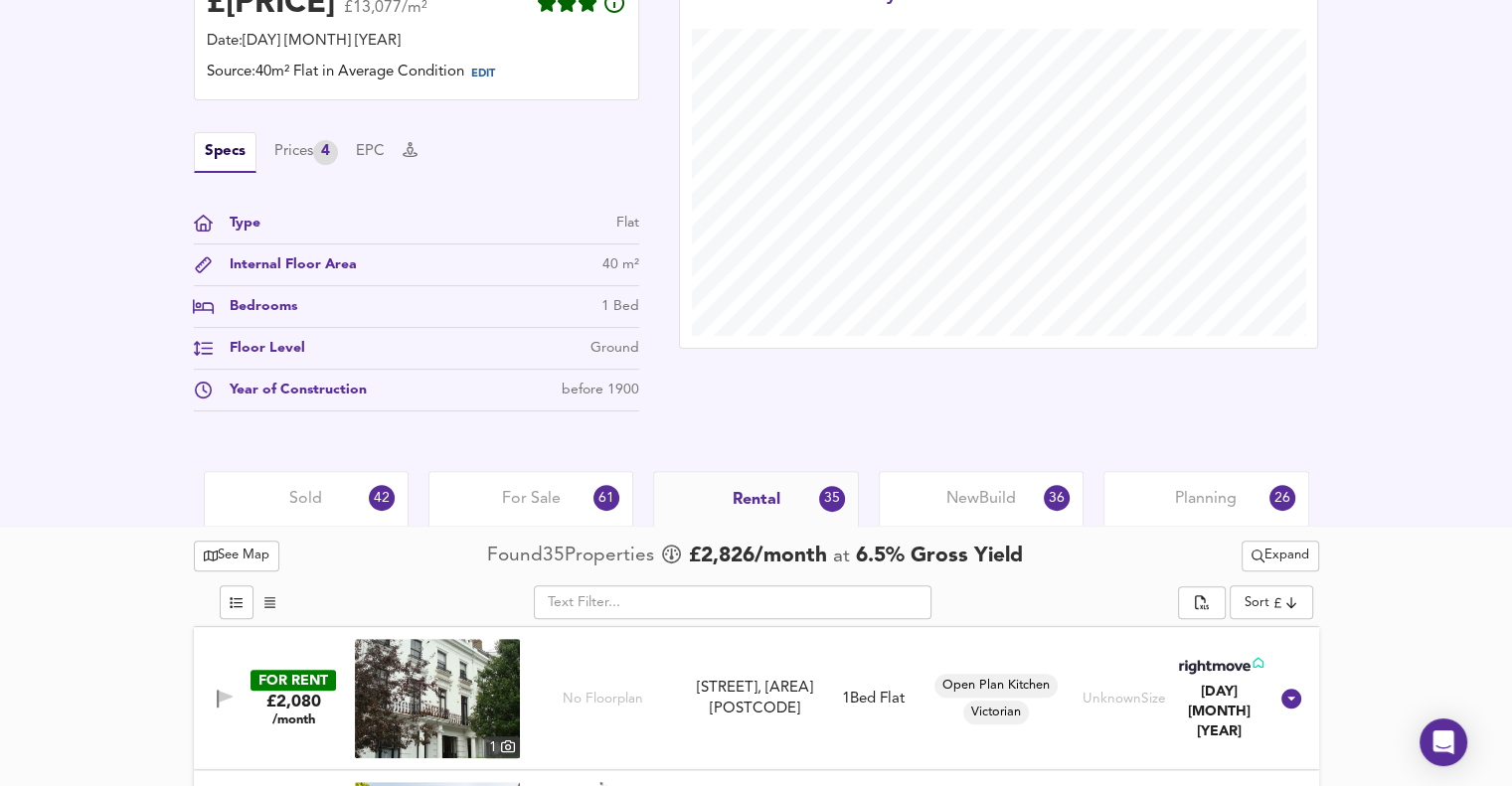 click on "For Sale" at bounding box center (531, 499) 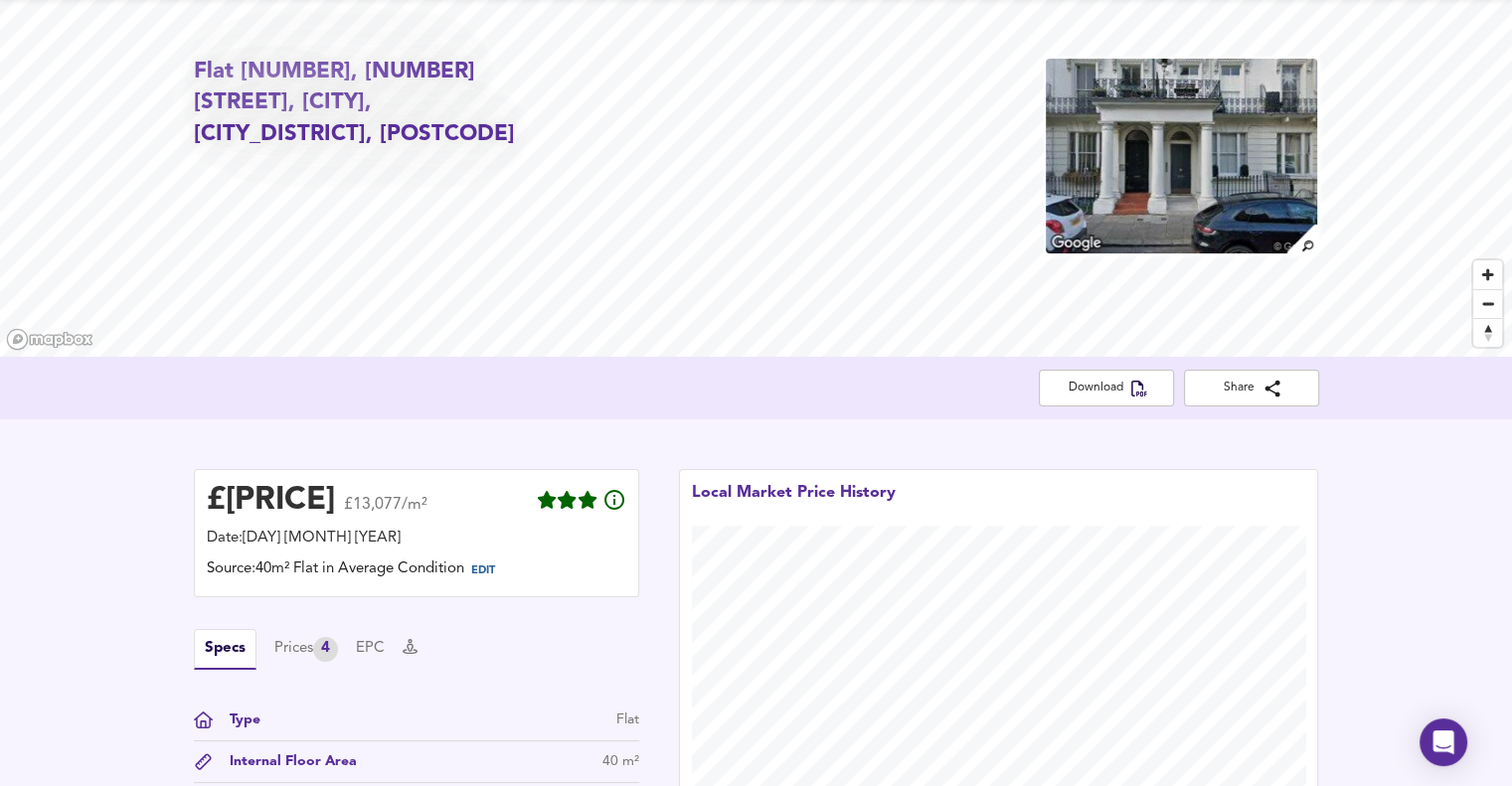 scroll, scrollTop: 0, scrollLeft: 0, axis: both 